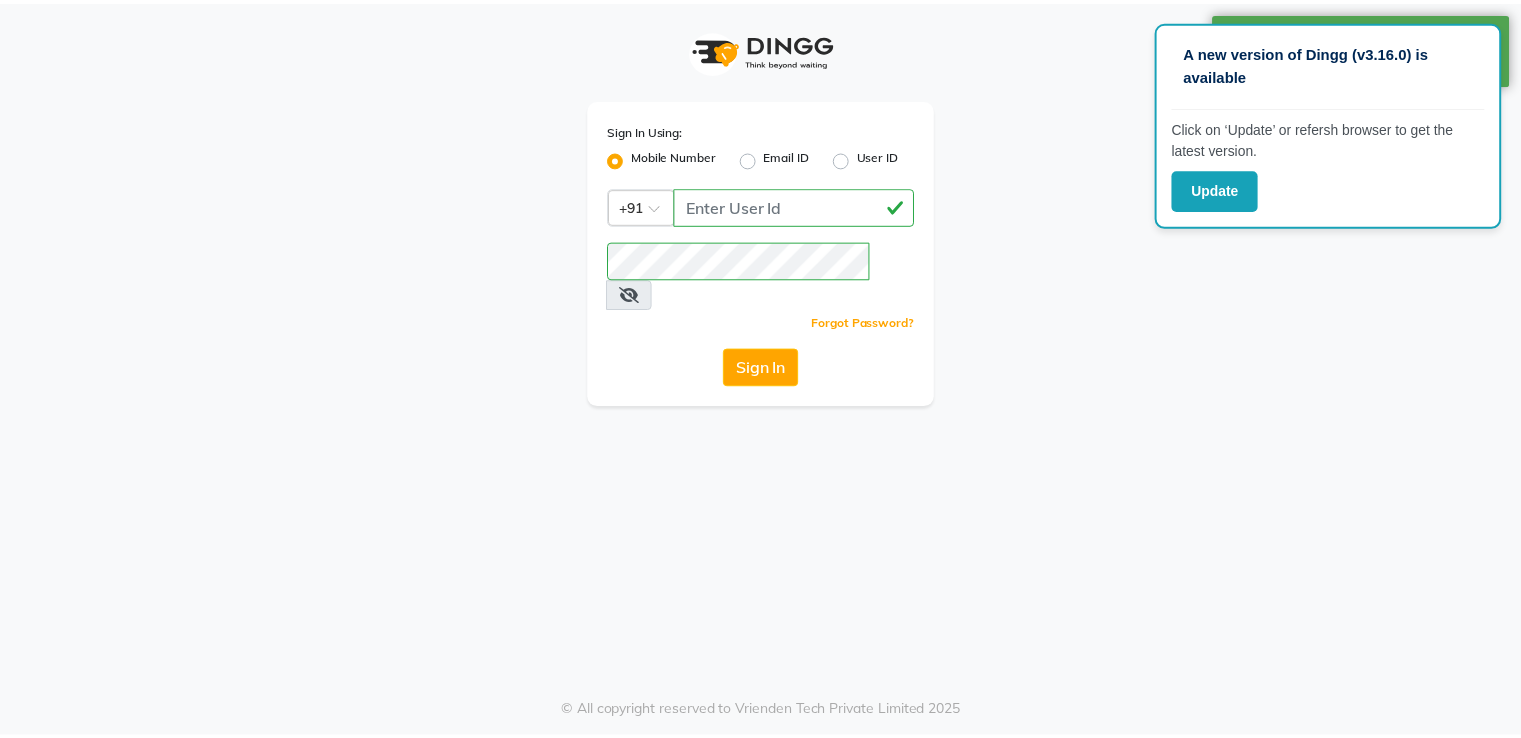 scroll, scrollTop: 0, scrollLeft: 0, axis: both 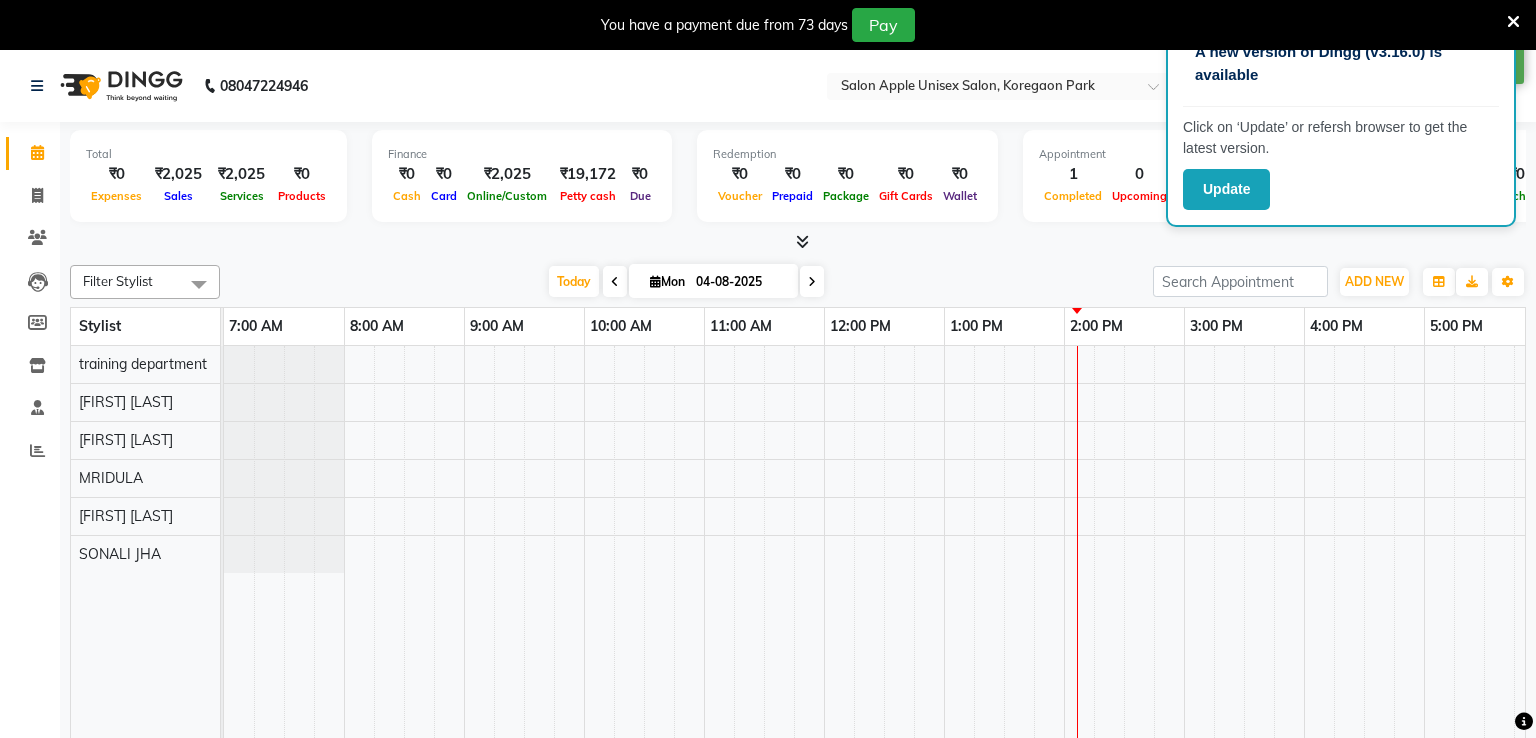 select on "en" 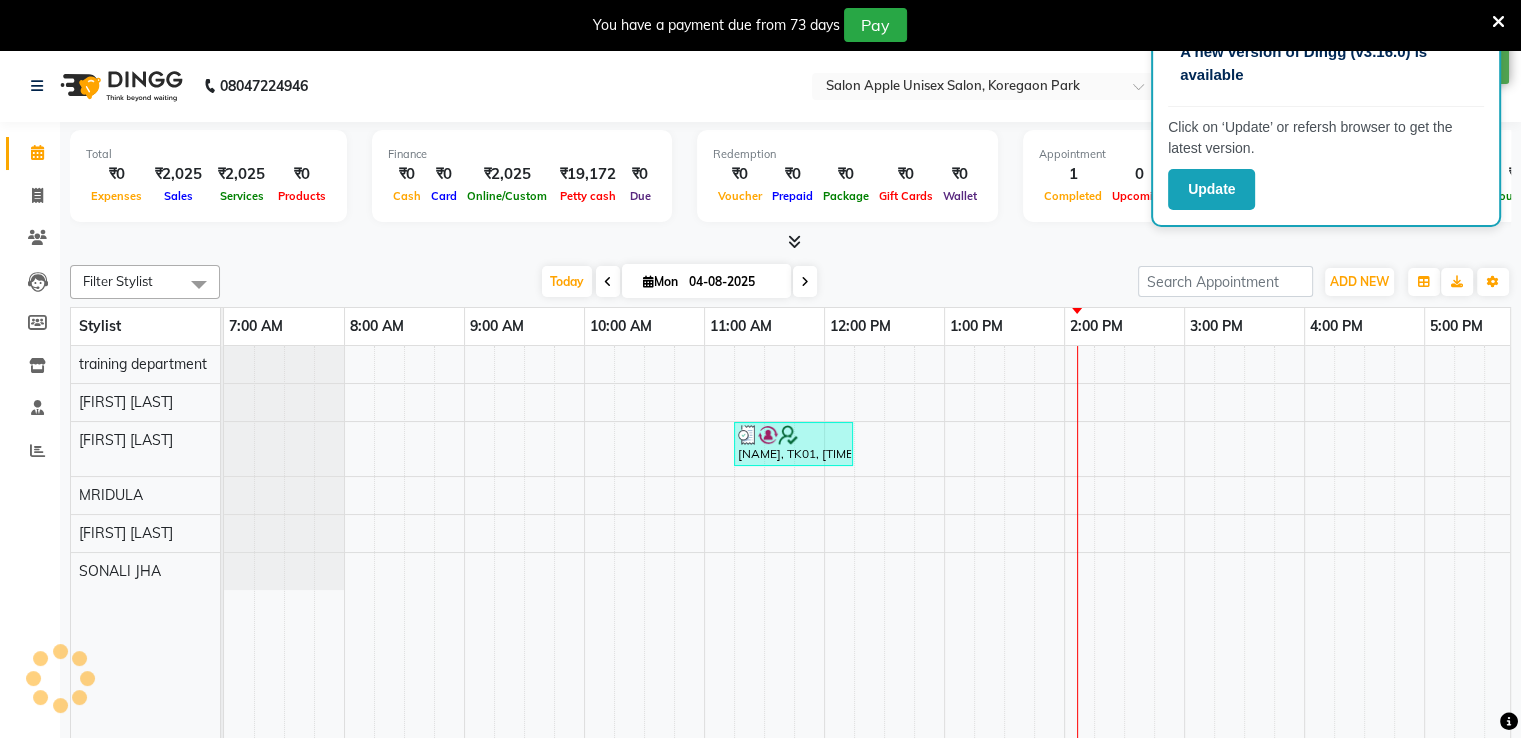 scroll, scrollTop: 0, scrollLeft: 0, axis: both 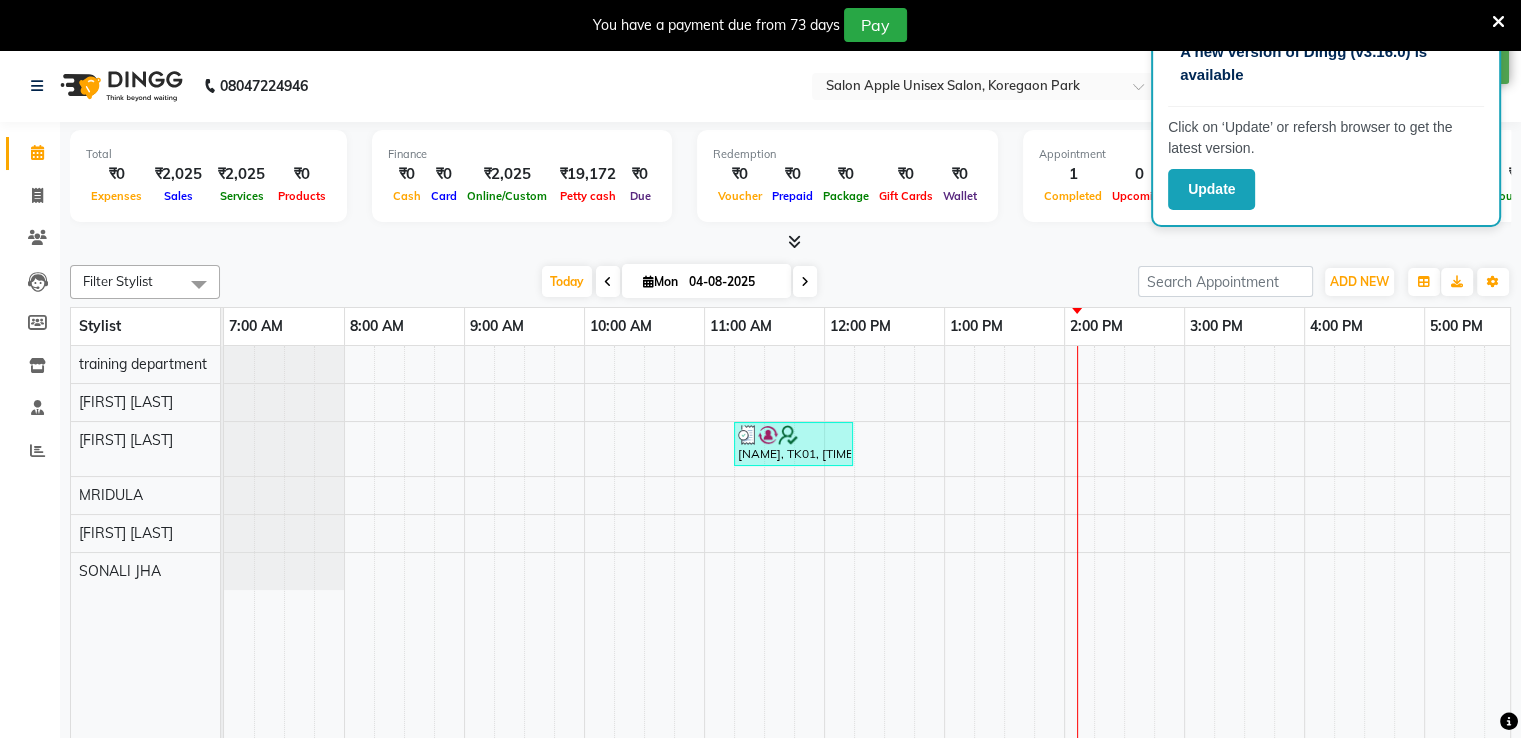 click at bounding box center (1498, 22) 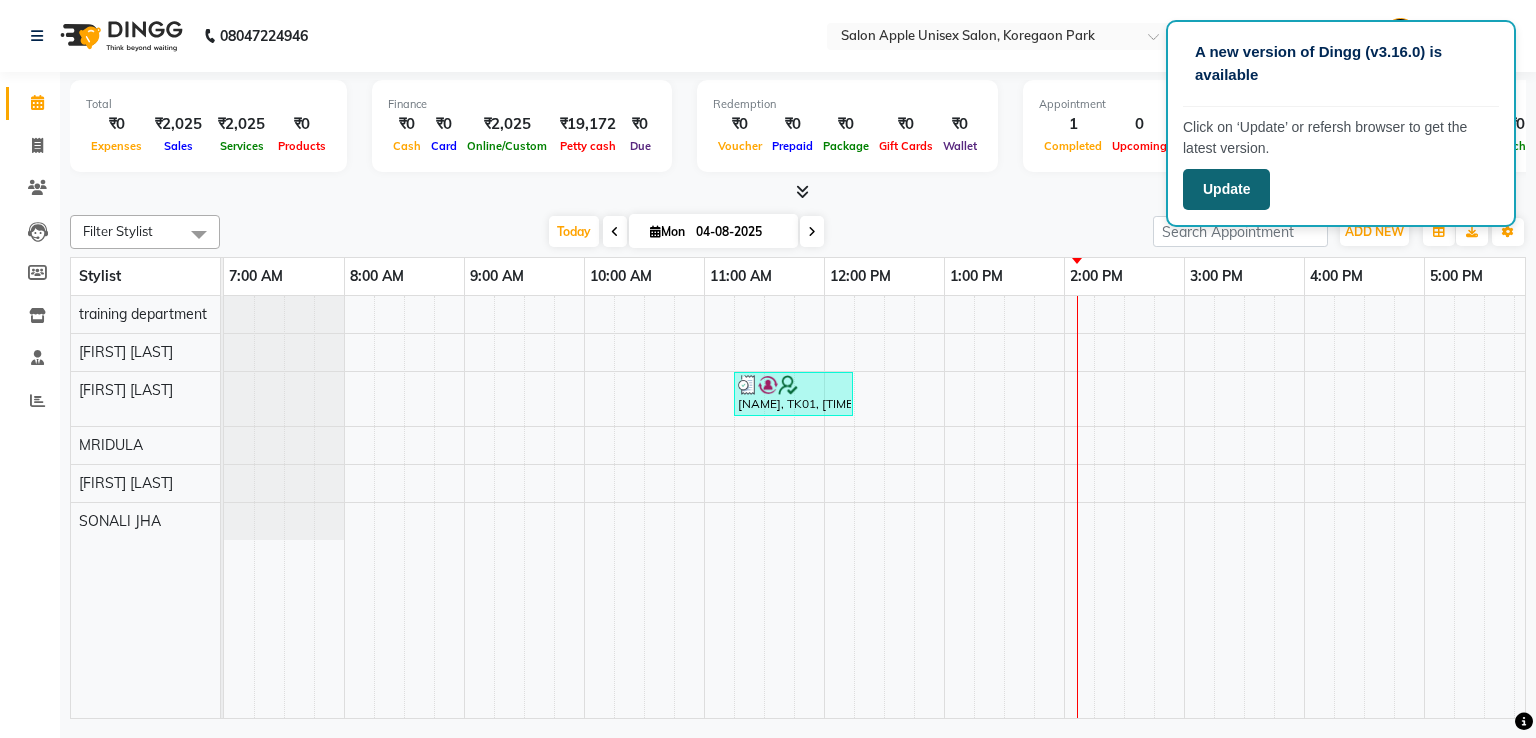 click on "Update" 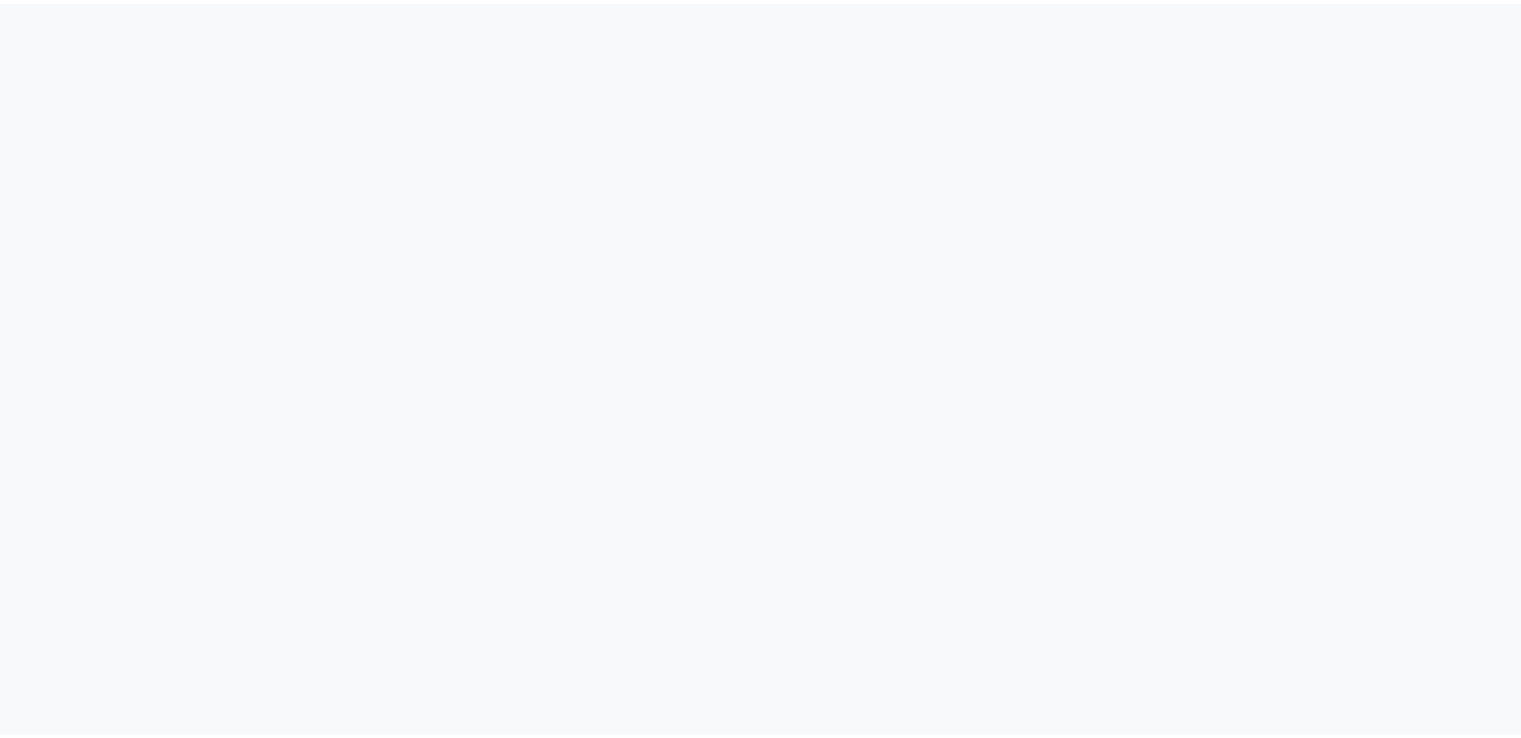 scroll, scrollTop: 0, scrollLeft: 0, axis: both 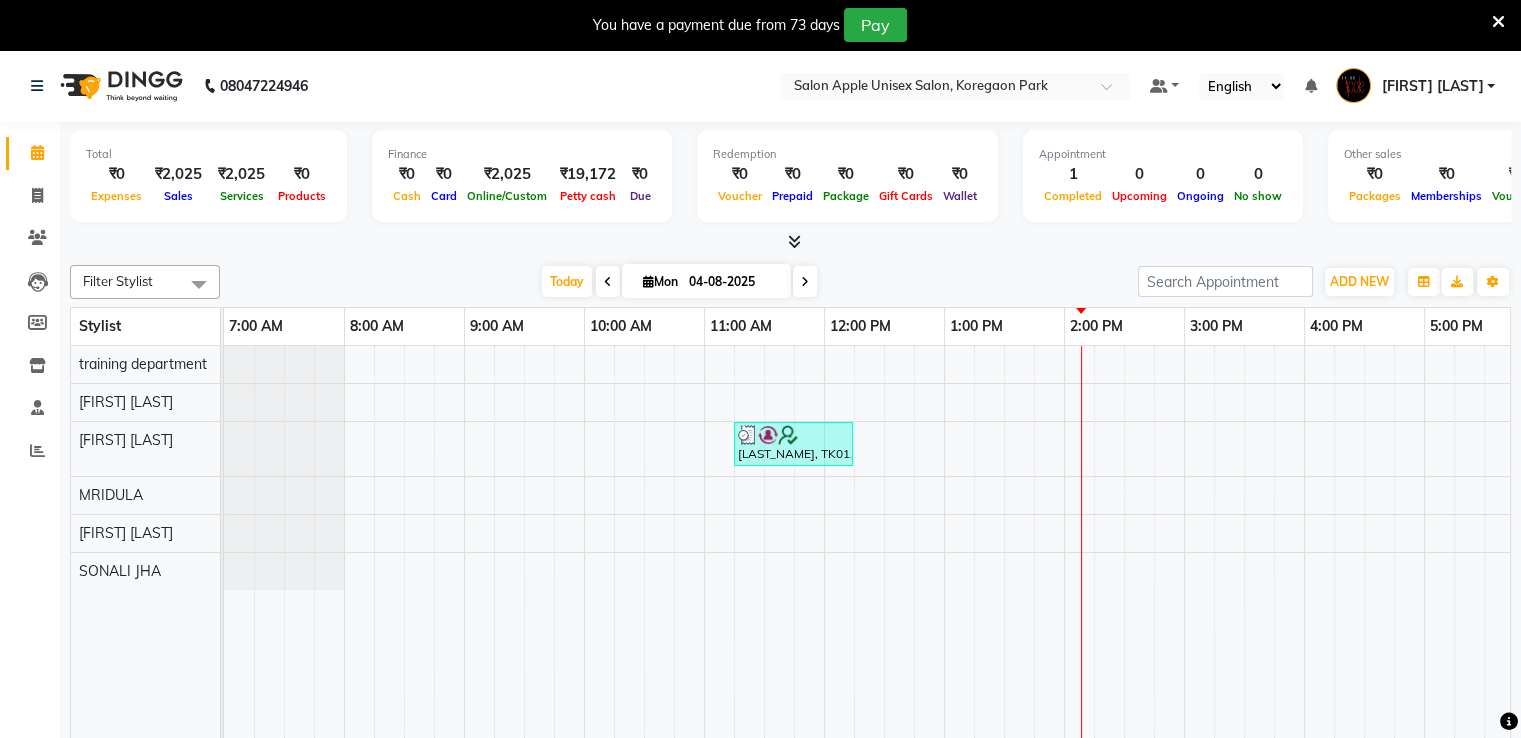 click at bounding box center (794, 241) 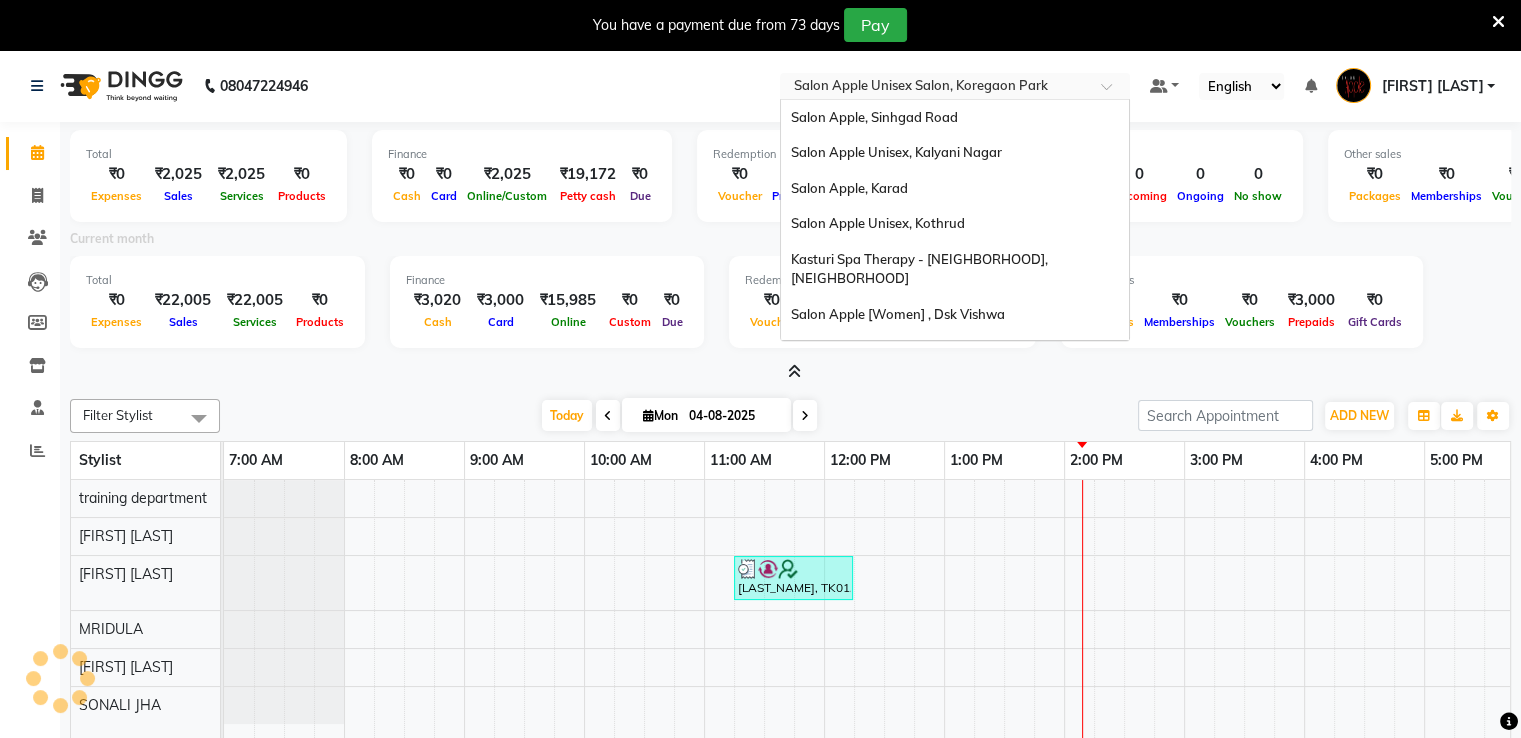 click at bounding box center [935, 88] 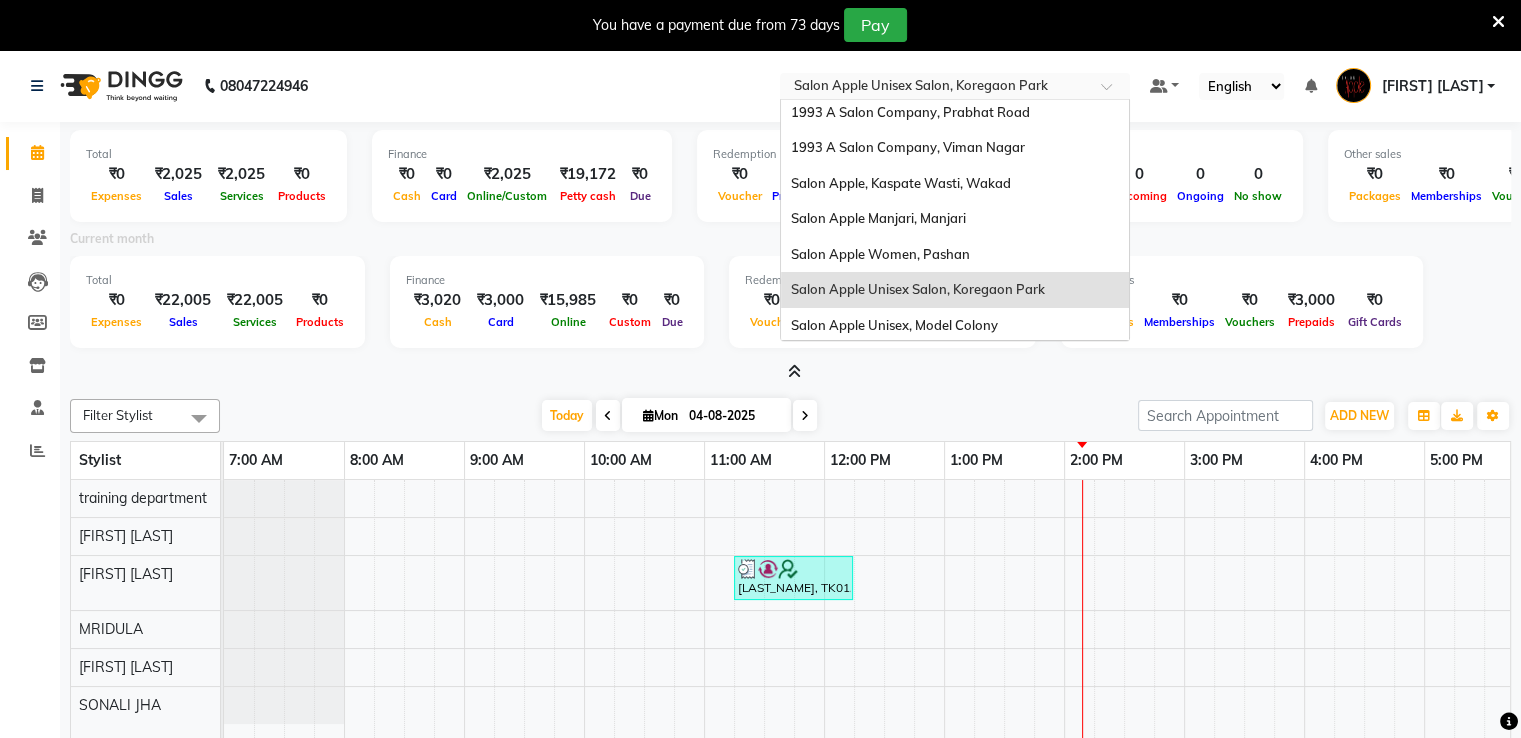 click on "[BUSINESS_NAME] [GENDER], [CITY], [CITY] 2" at bounding box center (955, 361) 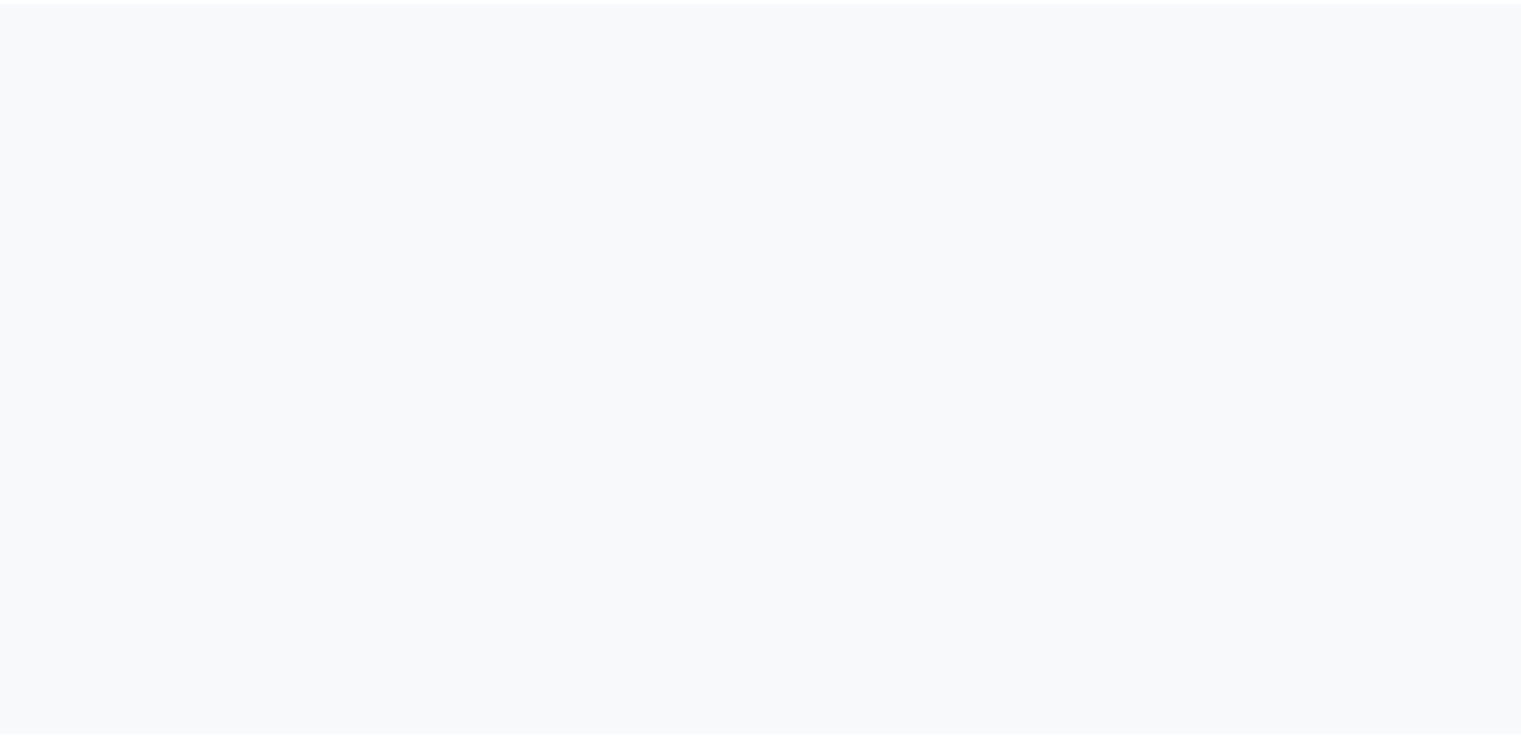 scroll, scrollTop: 0, scrollLeft: 0, axis: both 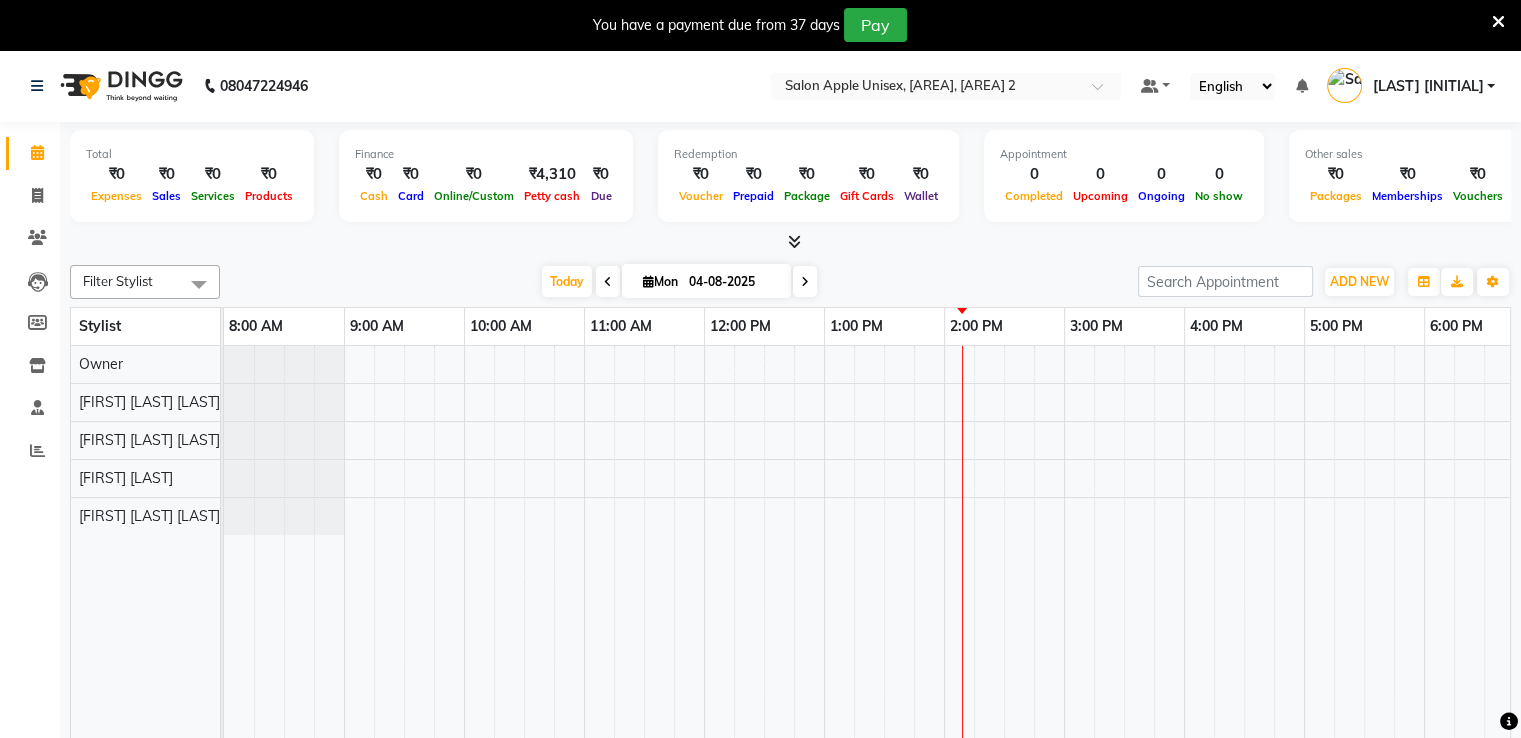 click at bounding box center [794, 241] 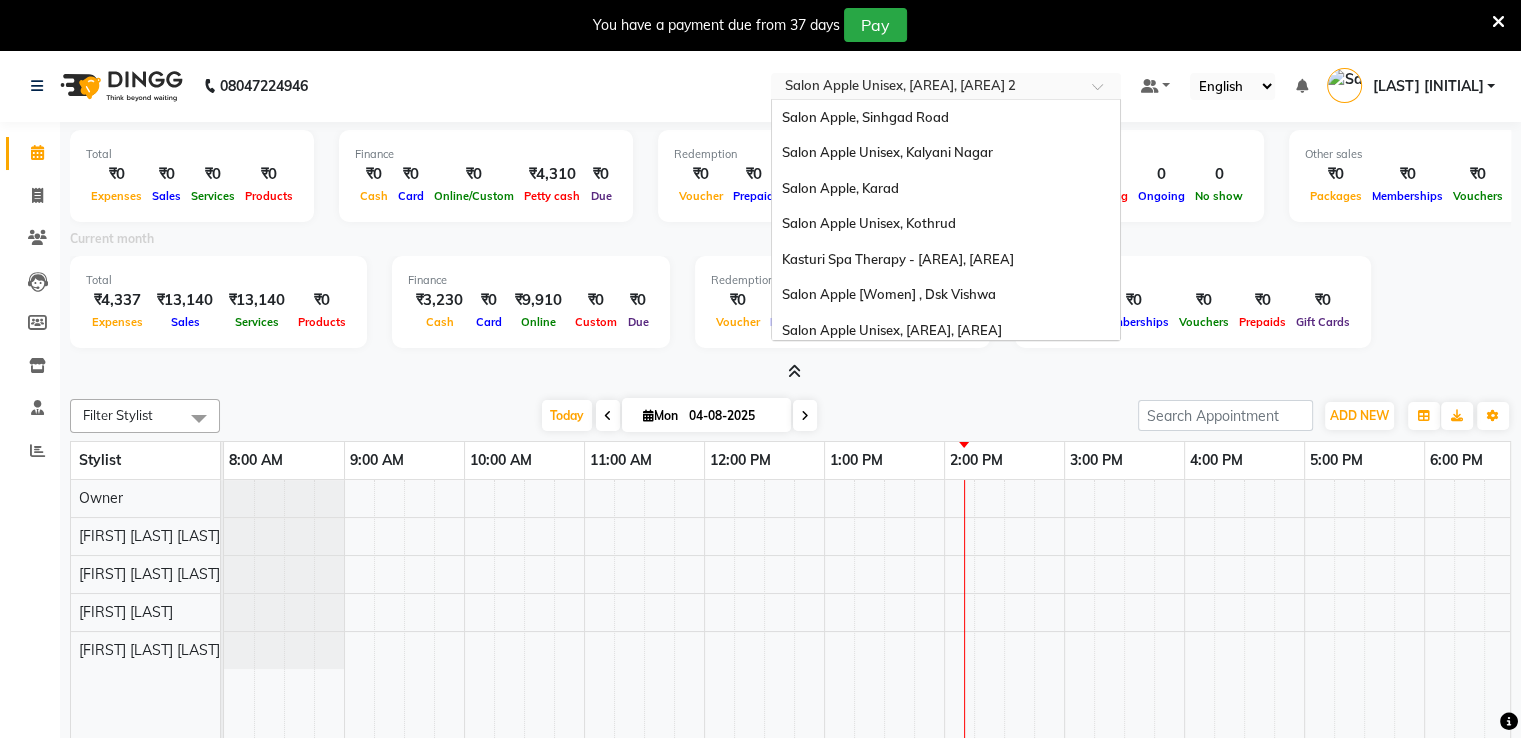 click at bounding box center [926, 88] 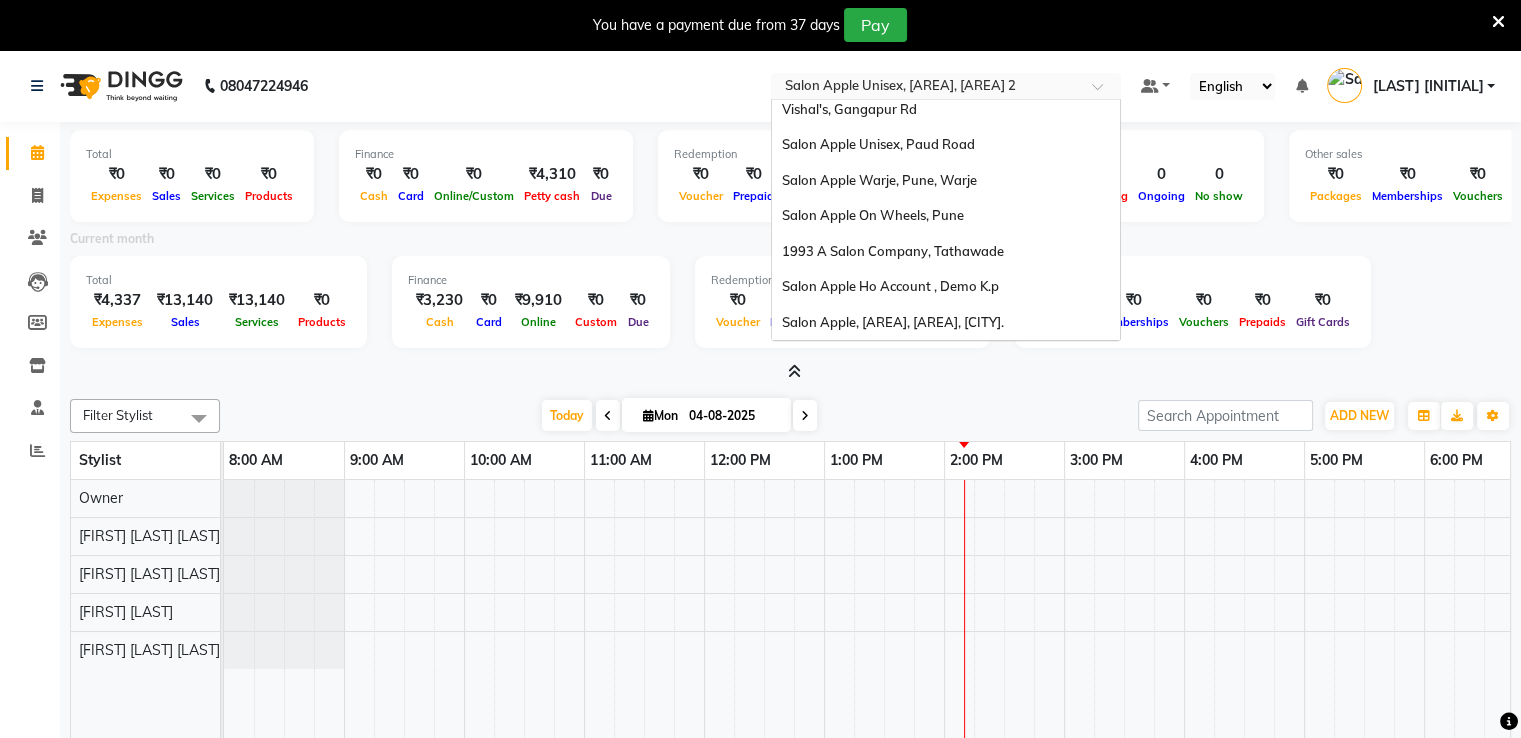 scroll, scrollTop: 0, scrollLeft: 0, axis: both 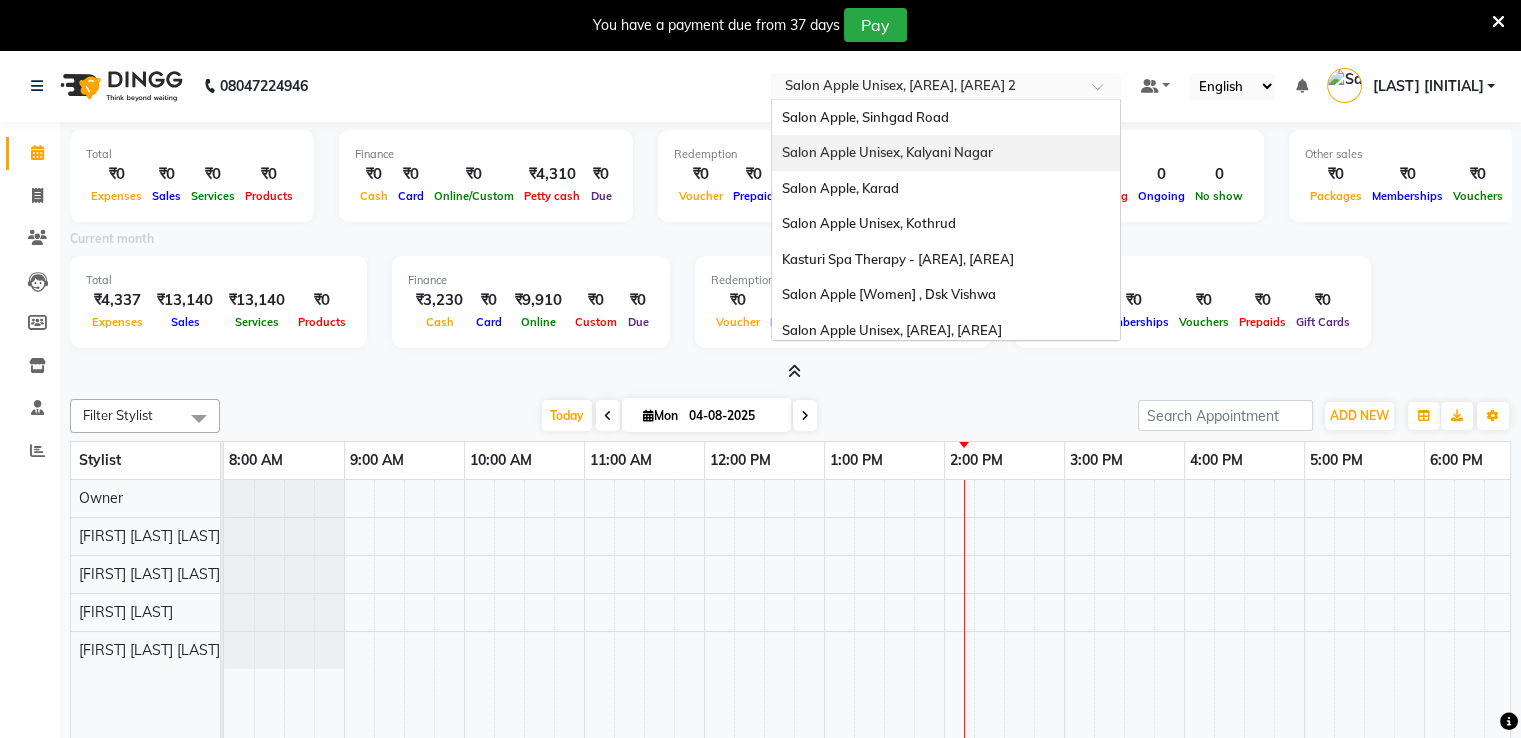 click on "Salon Apple Unisex, Kalyani Nagar" at bounding box center (887, 152) 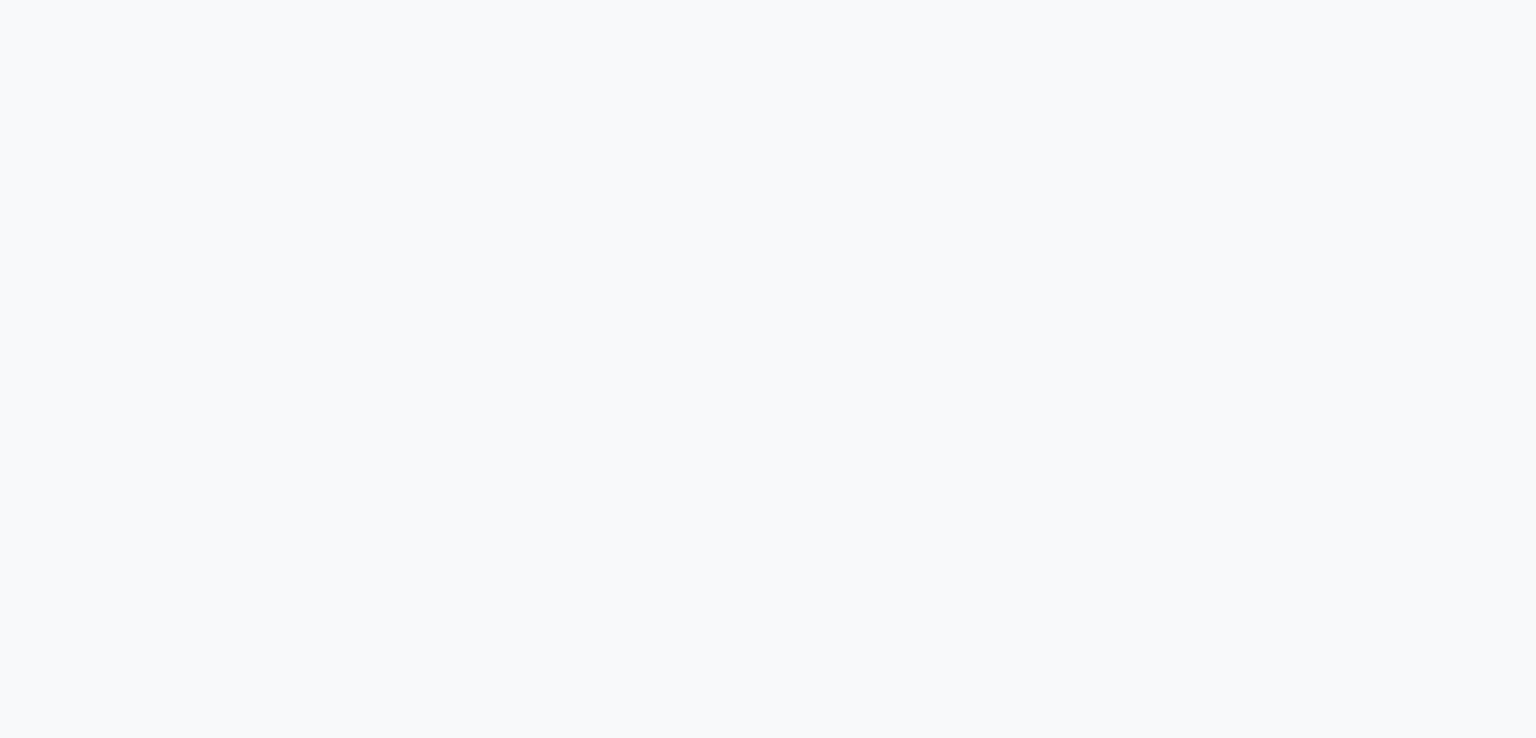 scroll, scrollTop: 0, scrollLeft: 0, axis: both 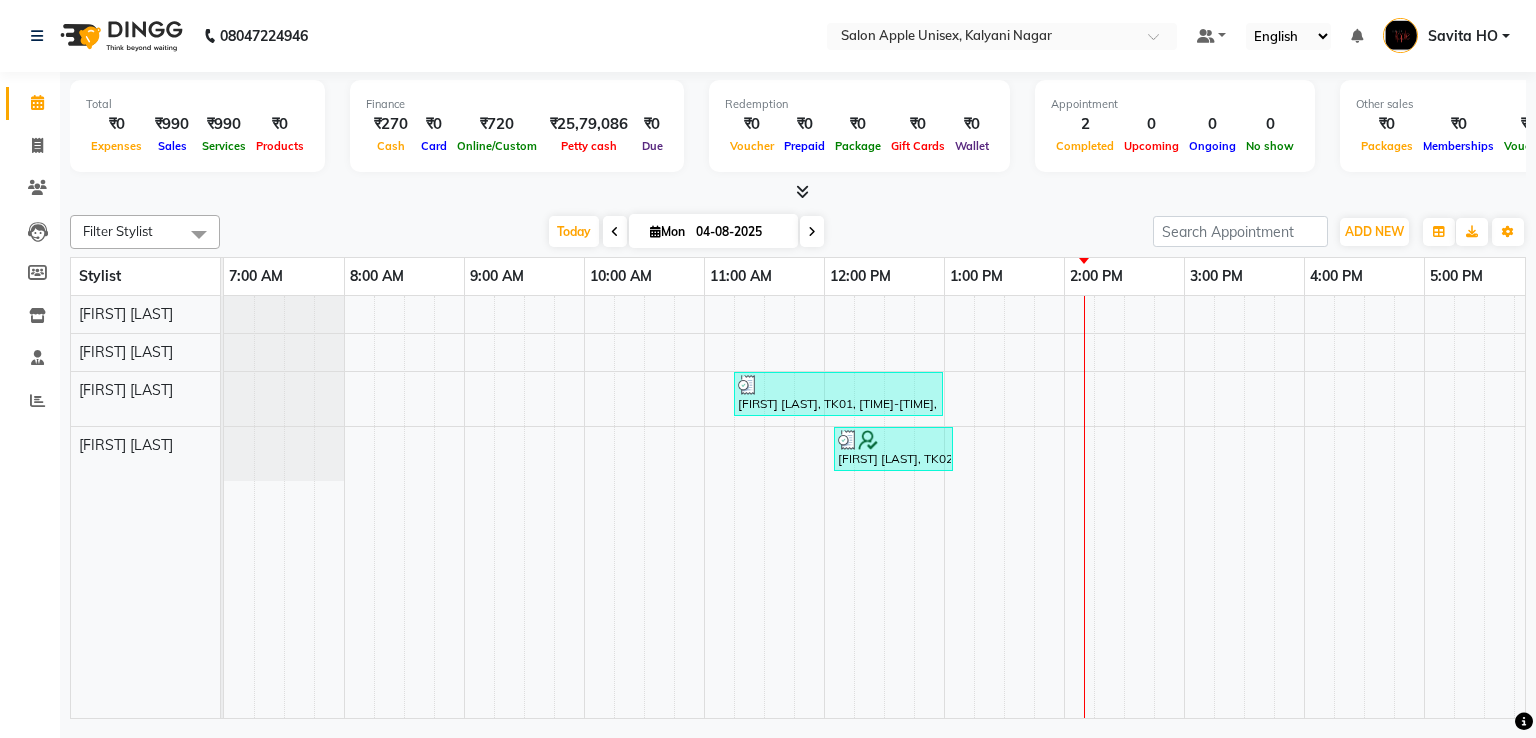 click at bounding box center [802, 191] 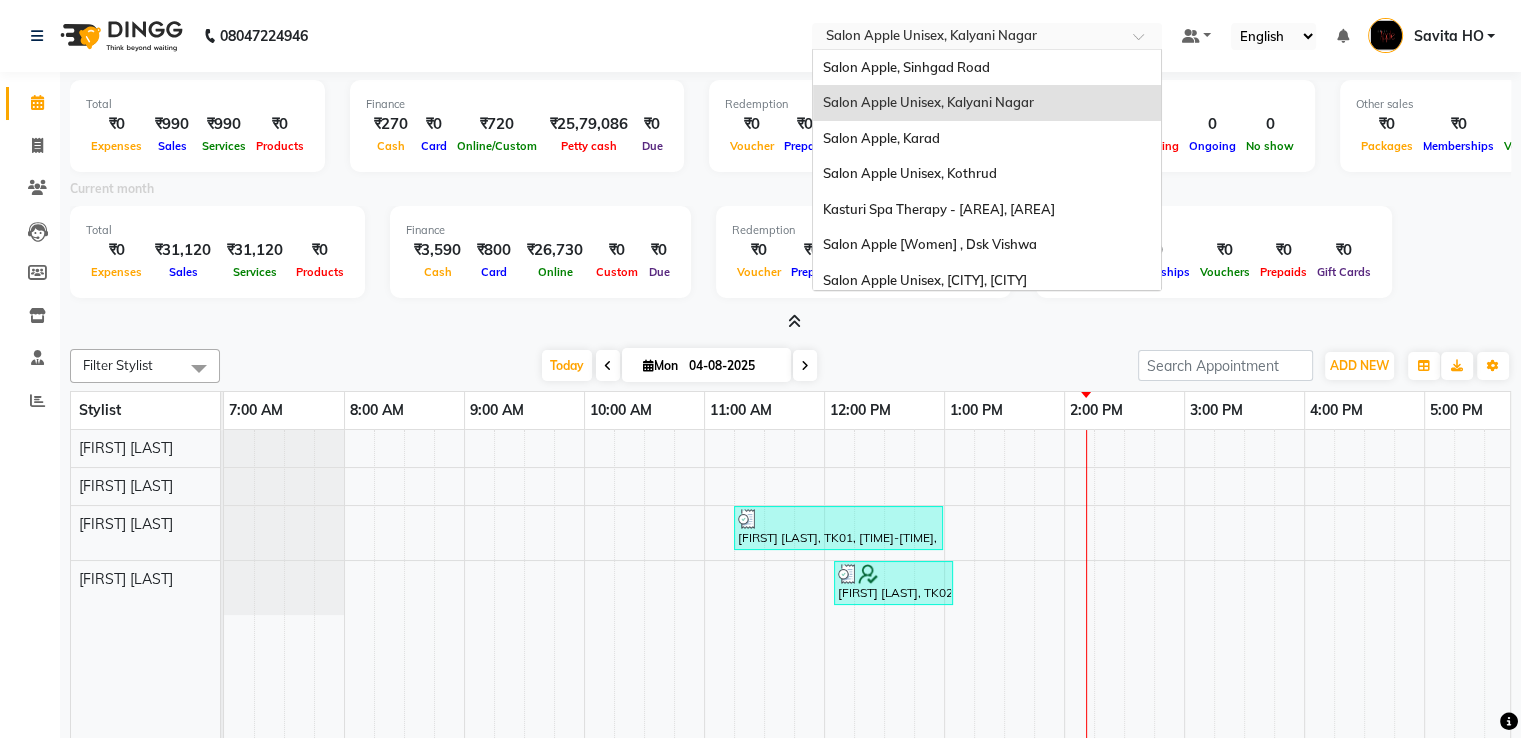 click at bounding box center (967, 38) 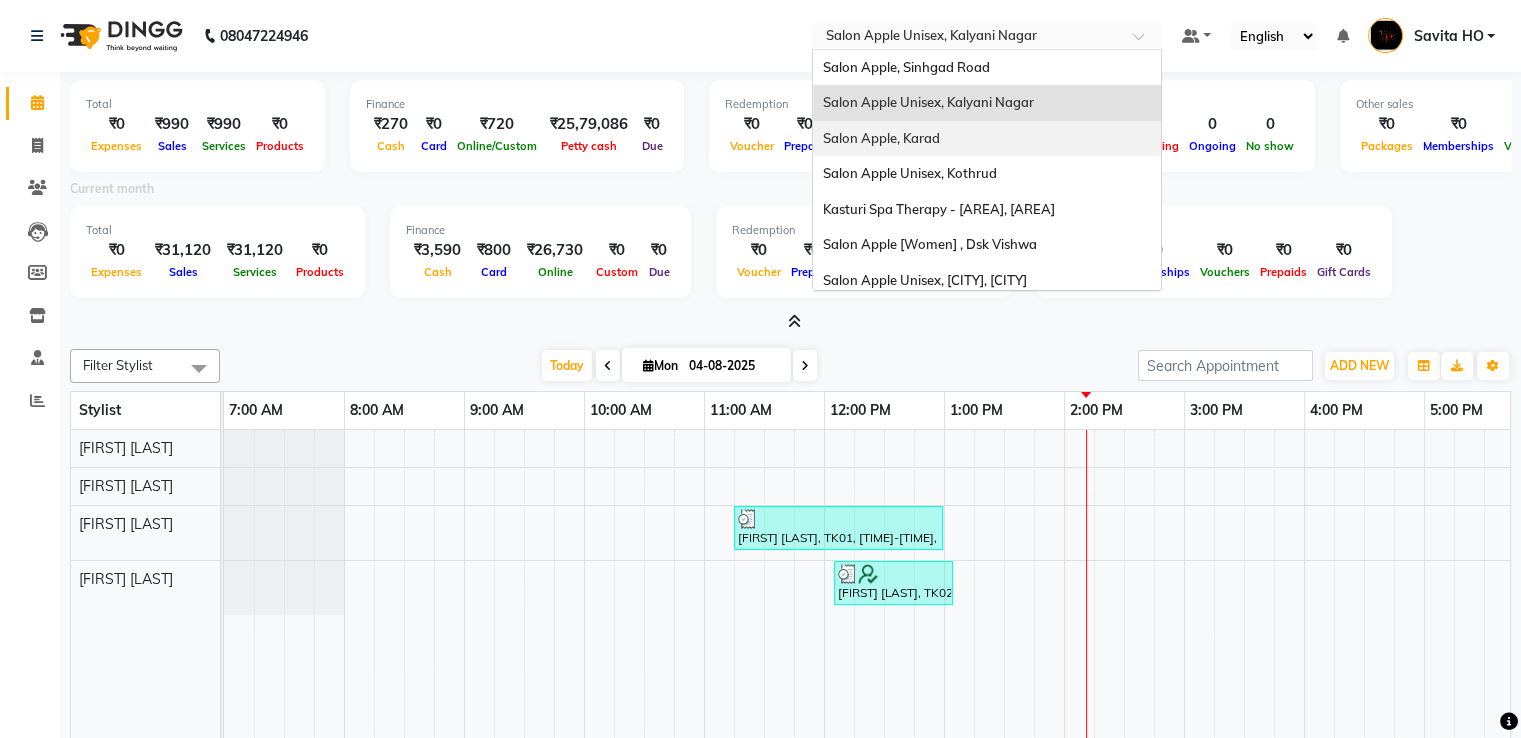 click on "Salon Apple, Karad" at bounding box center [987, 139] 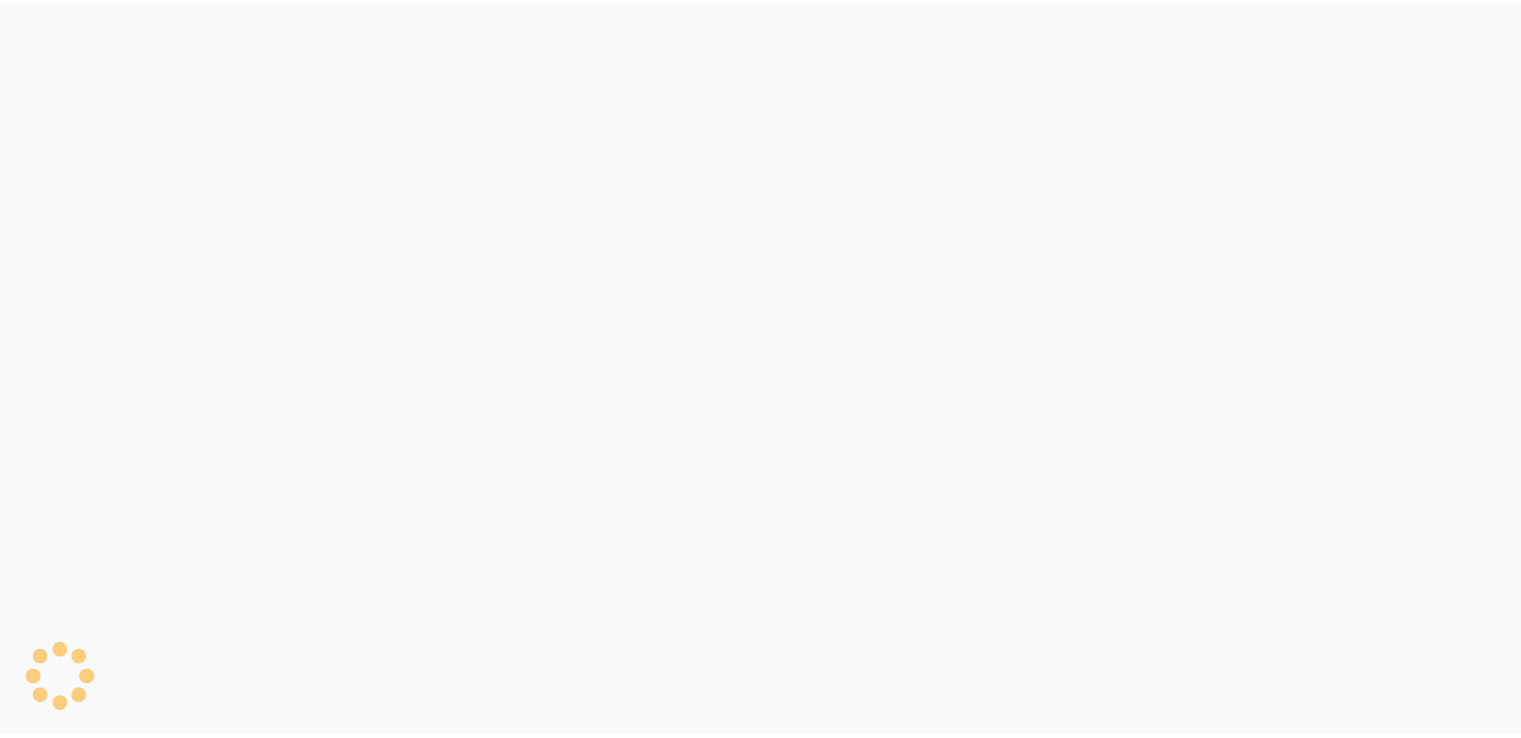 scroll, scrollTop: 0, scrollLeft: 0, axis: both 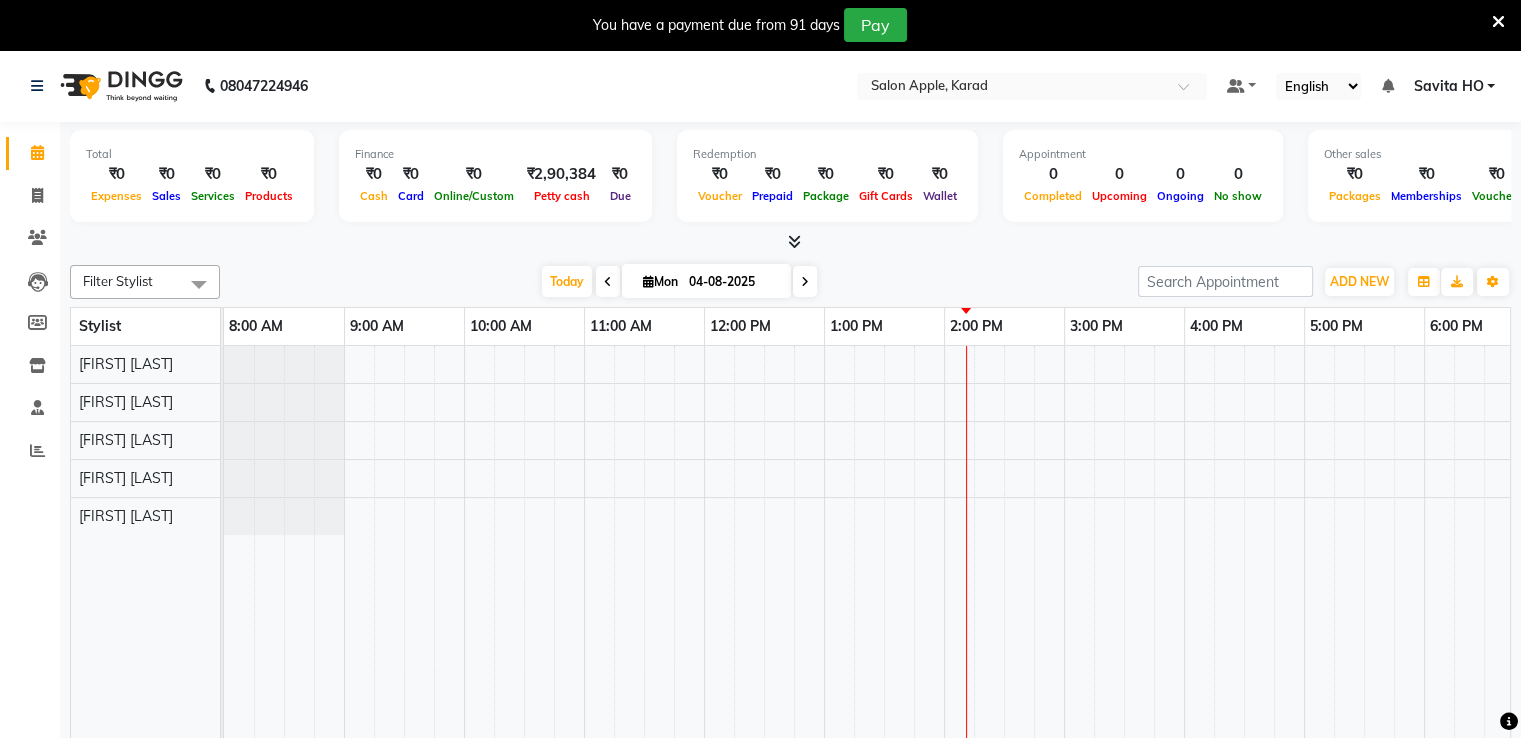 click at bounding box center [794, 241] 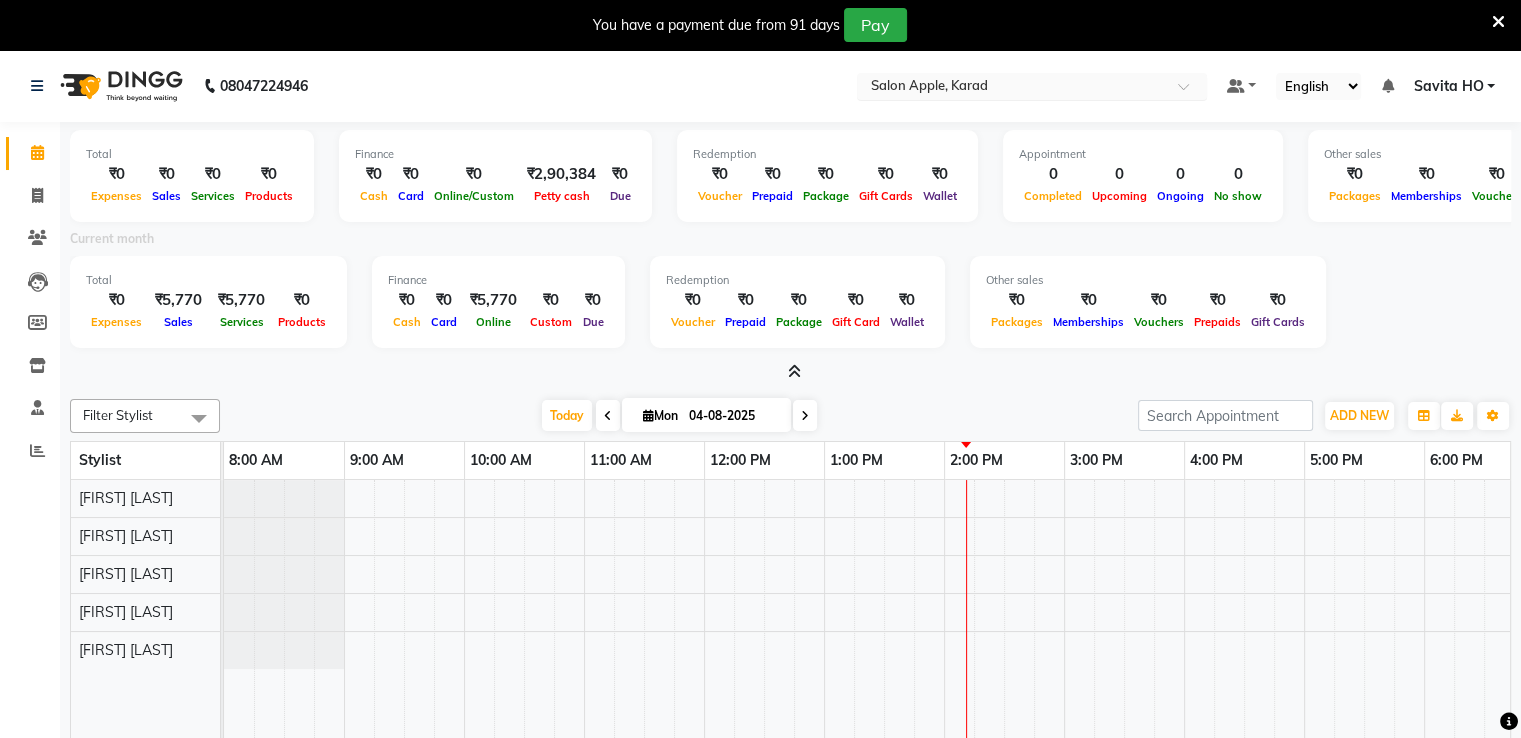 click at bounding box center (1012, 88) 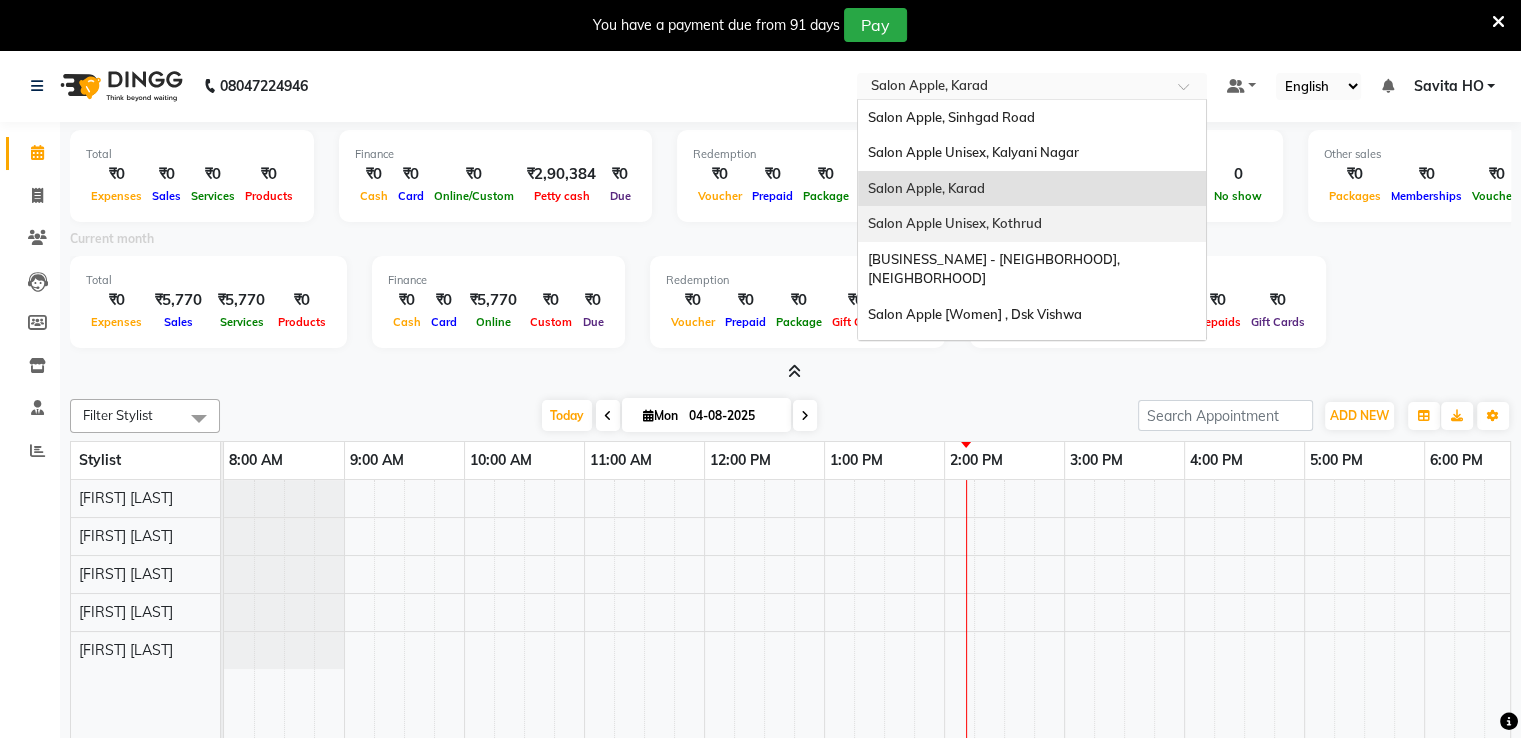 click on "Salon Apple Unisex, Kothrud" at bounding box center [955, 223] 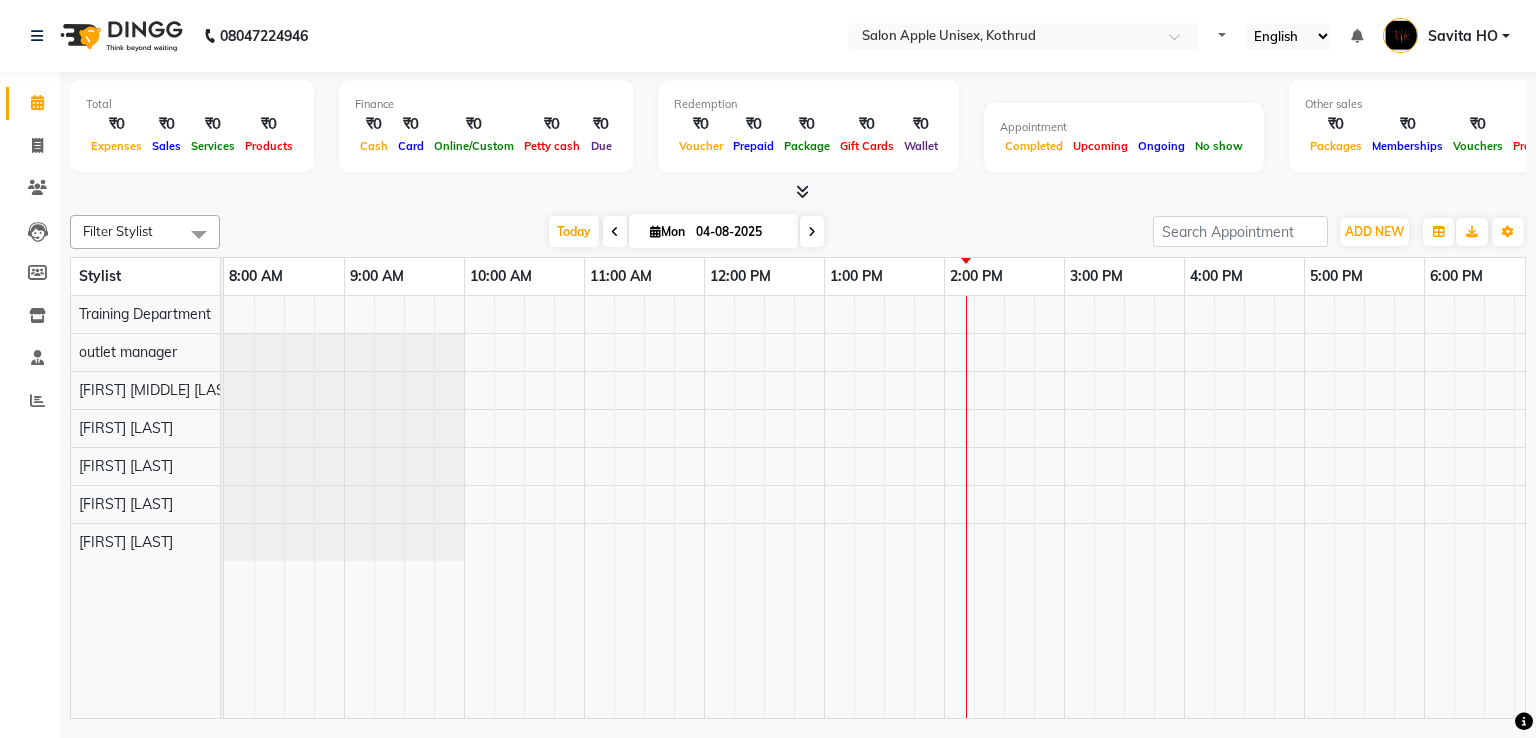 scroll, scrollTop: 0, scrollLeft: 0, axis: both 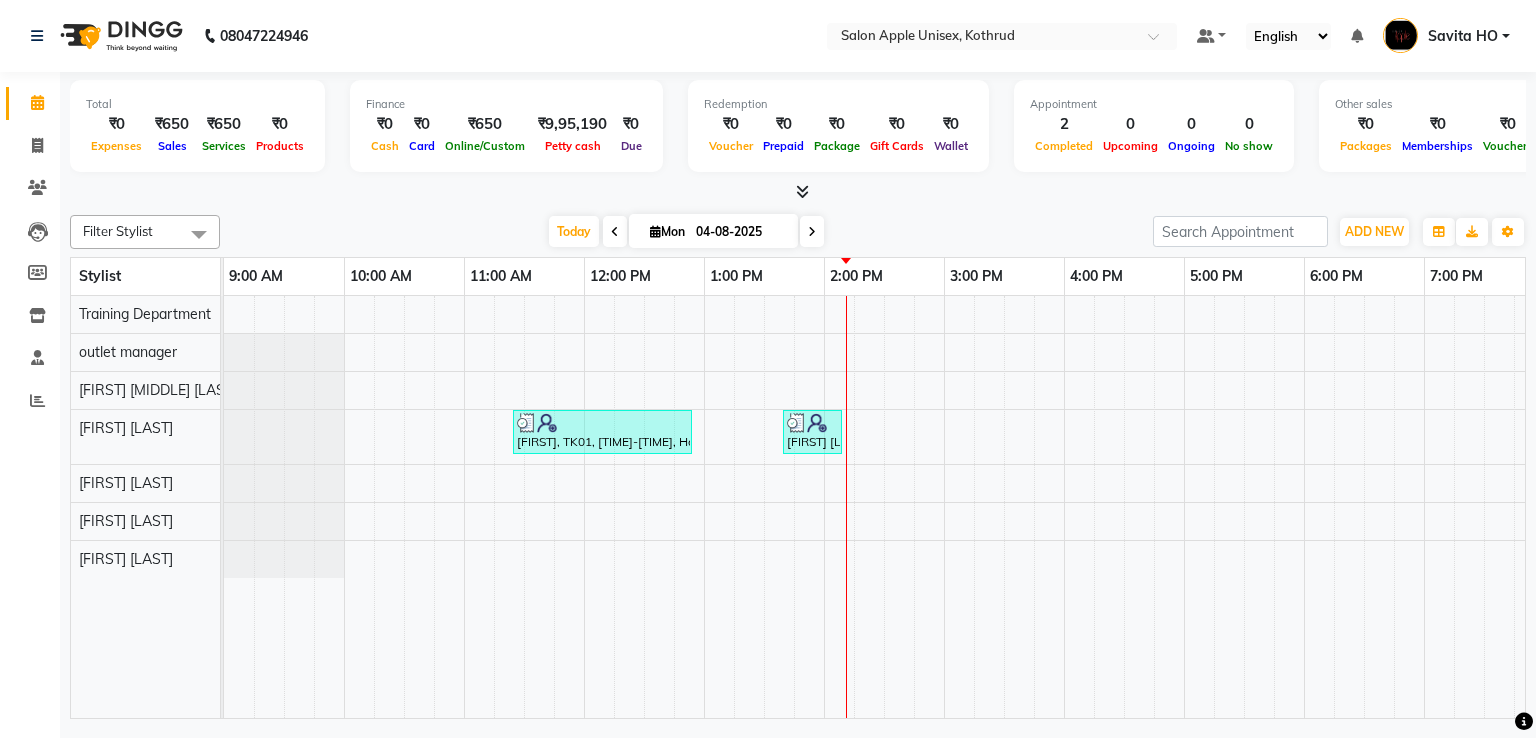click at bounding box center (802, 191) 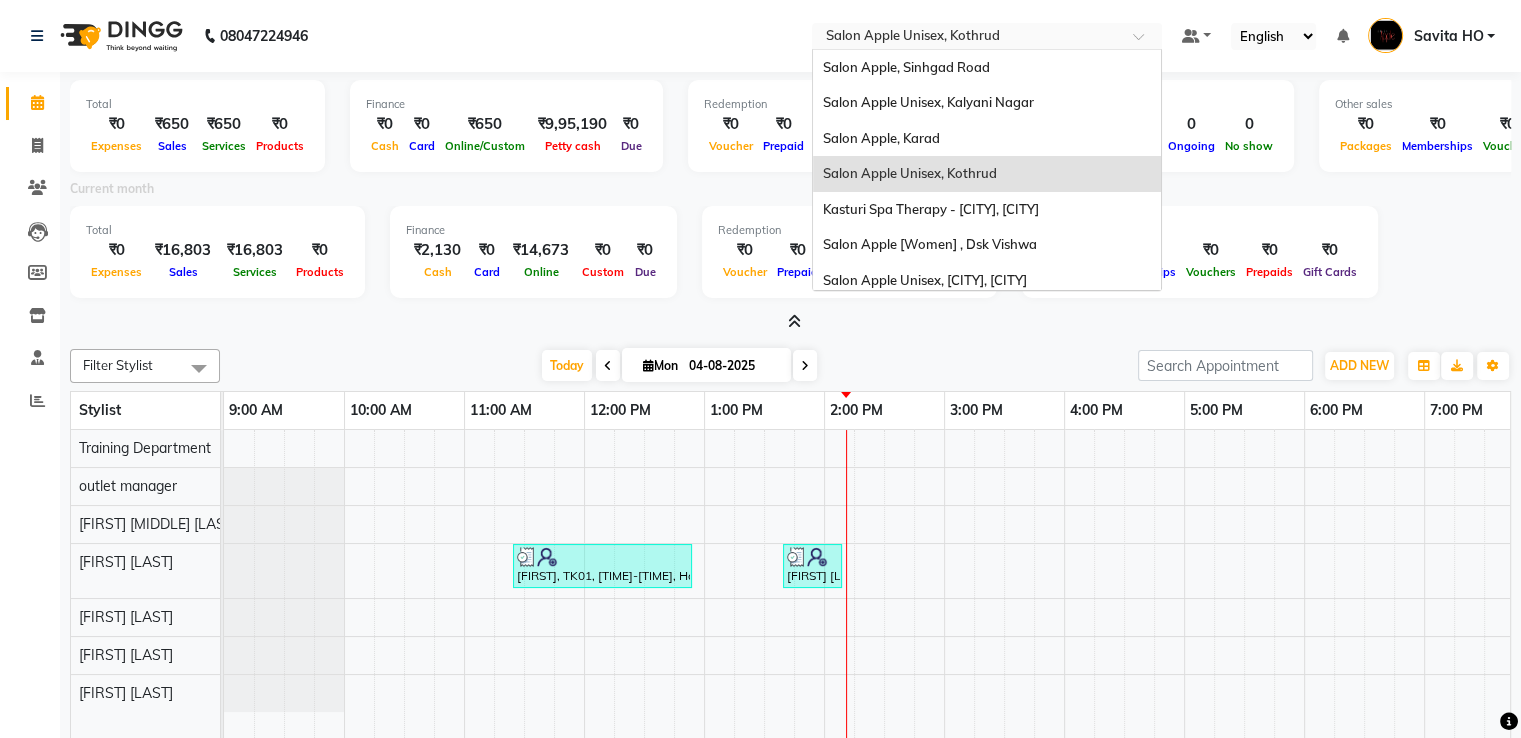 click on "Select Location × Salon Apple Unisex, Kothrud" at bounding box center [971, 36] 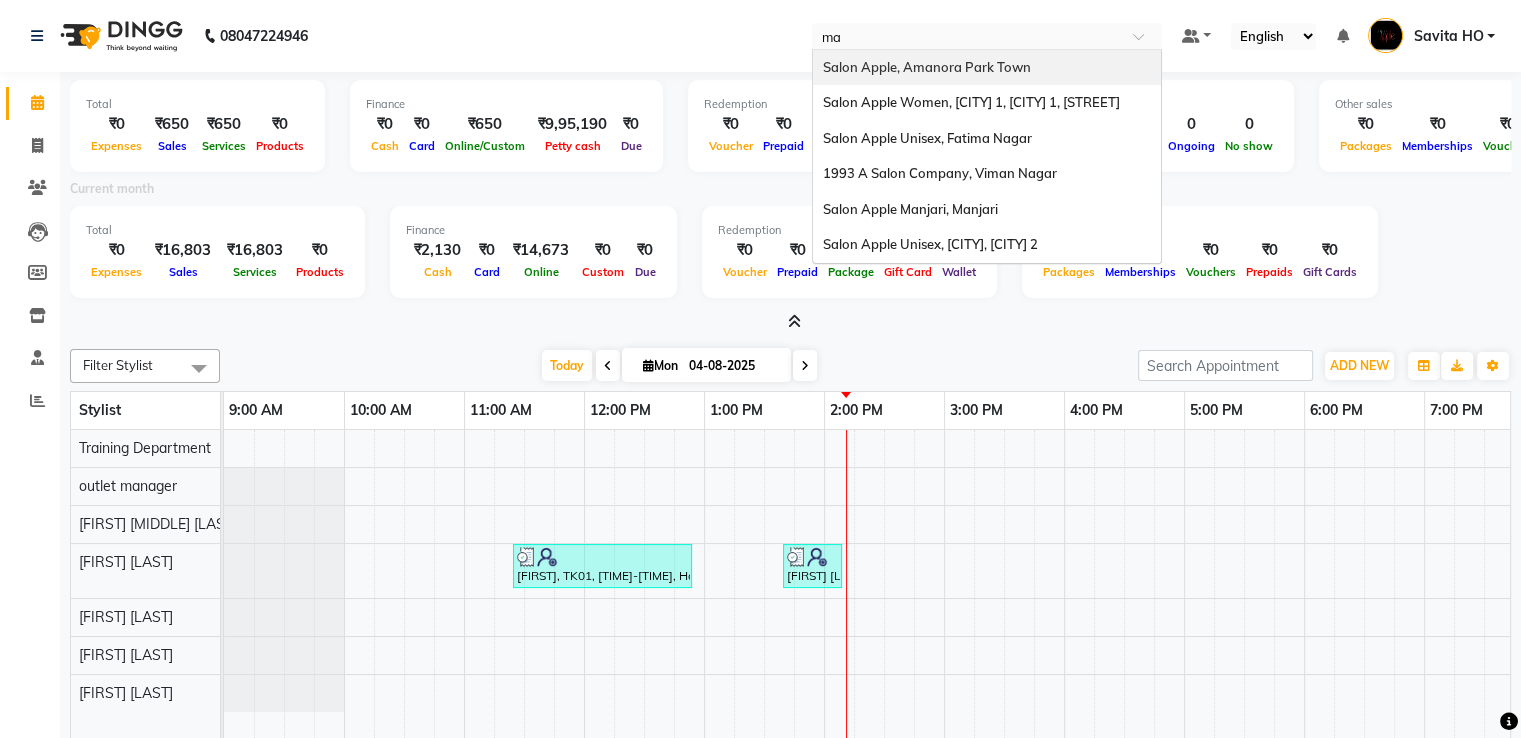 type on "man" 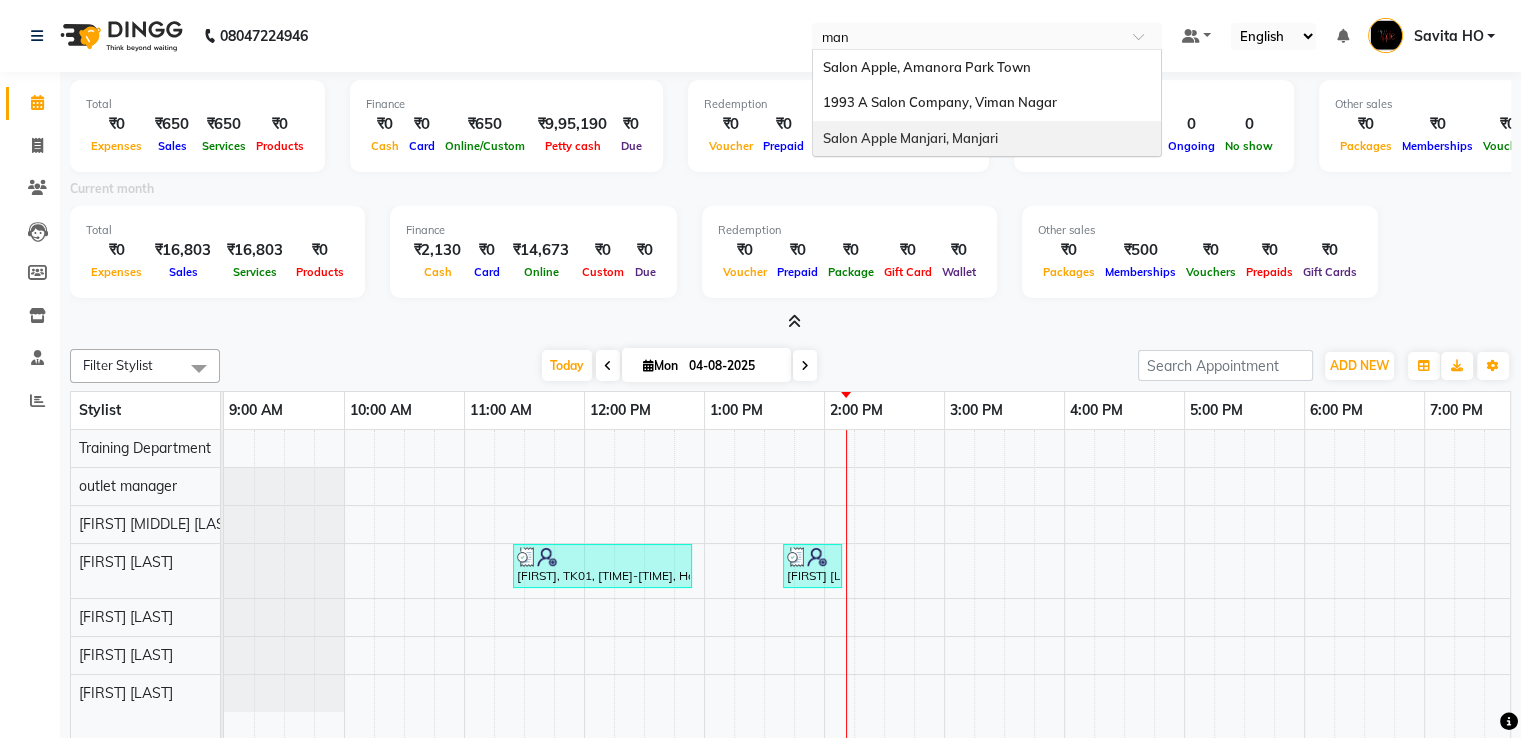 click on "Salon Apple Manjari, Manjari" at bounding box center [987, 139] 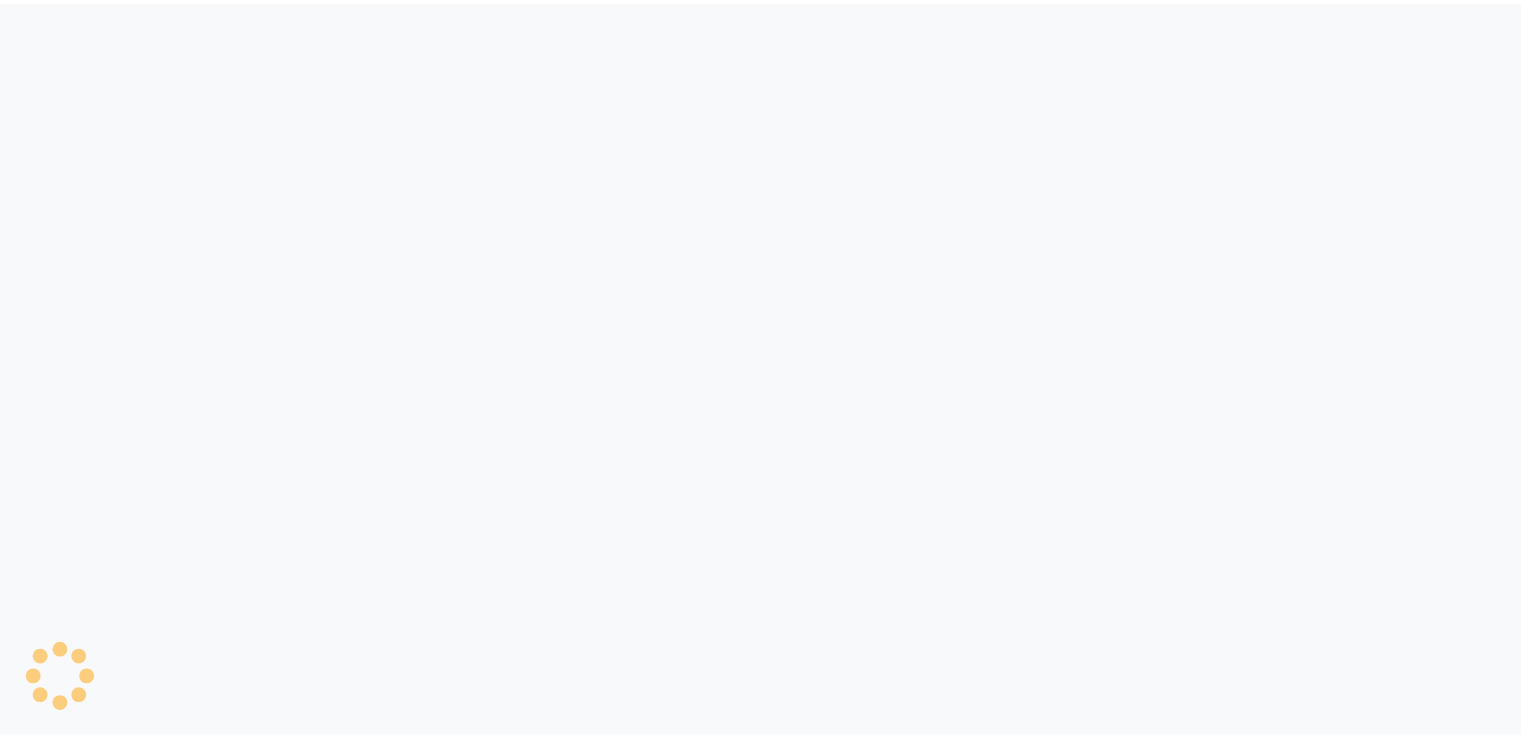 scroll, scrollTop: 0, scrollLeft: 0, axis: both 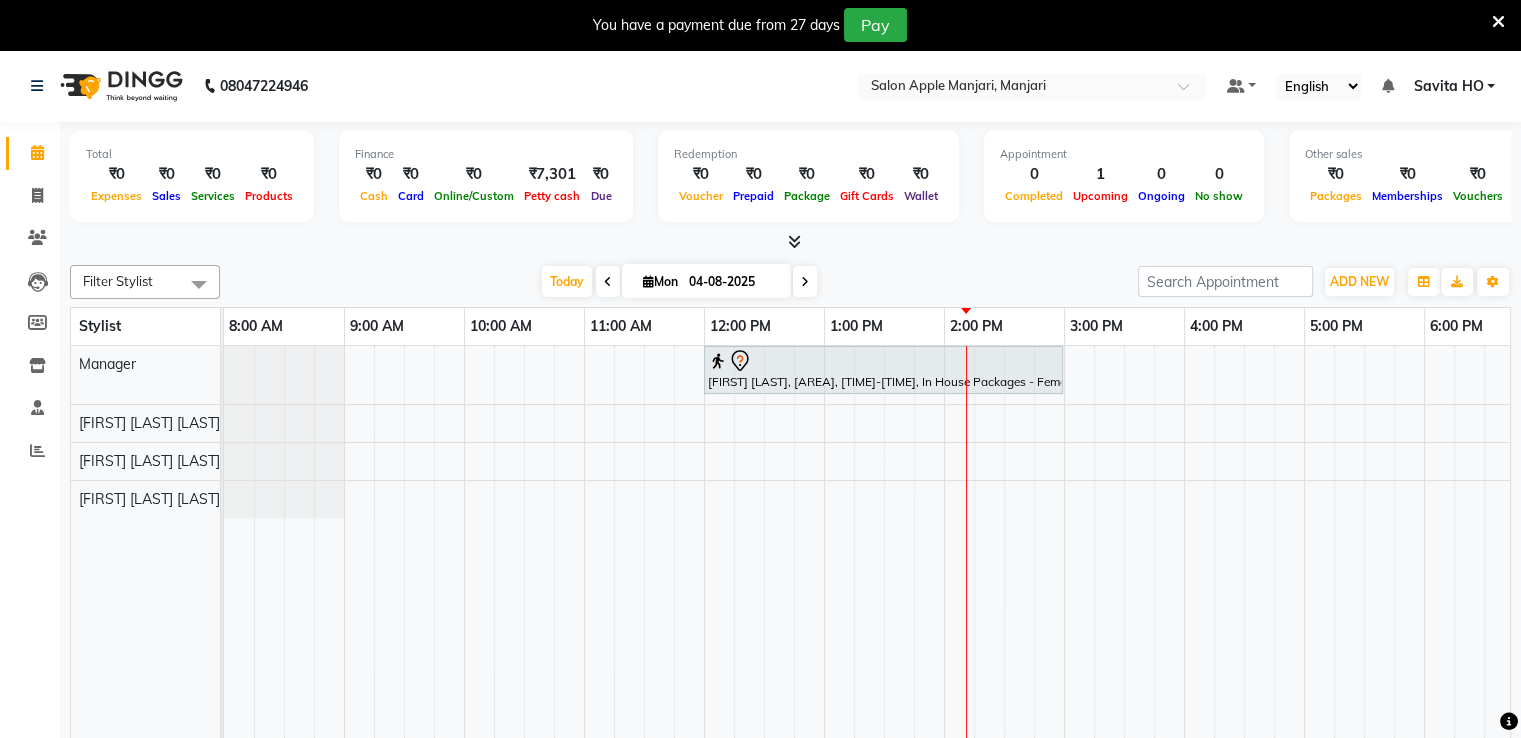 click at bounding box center (794, 241) 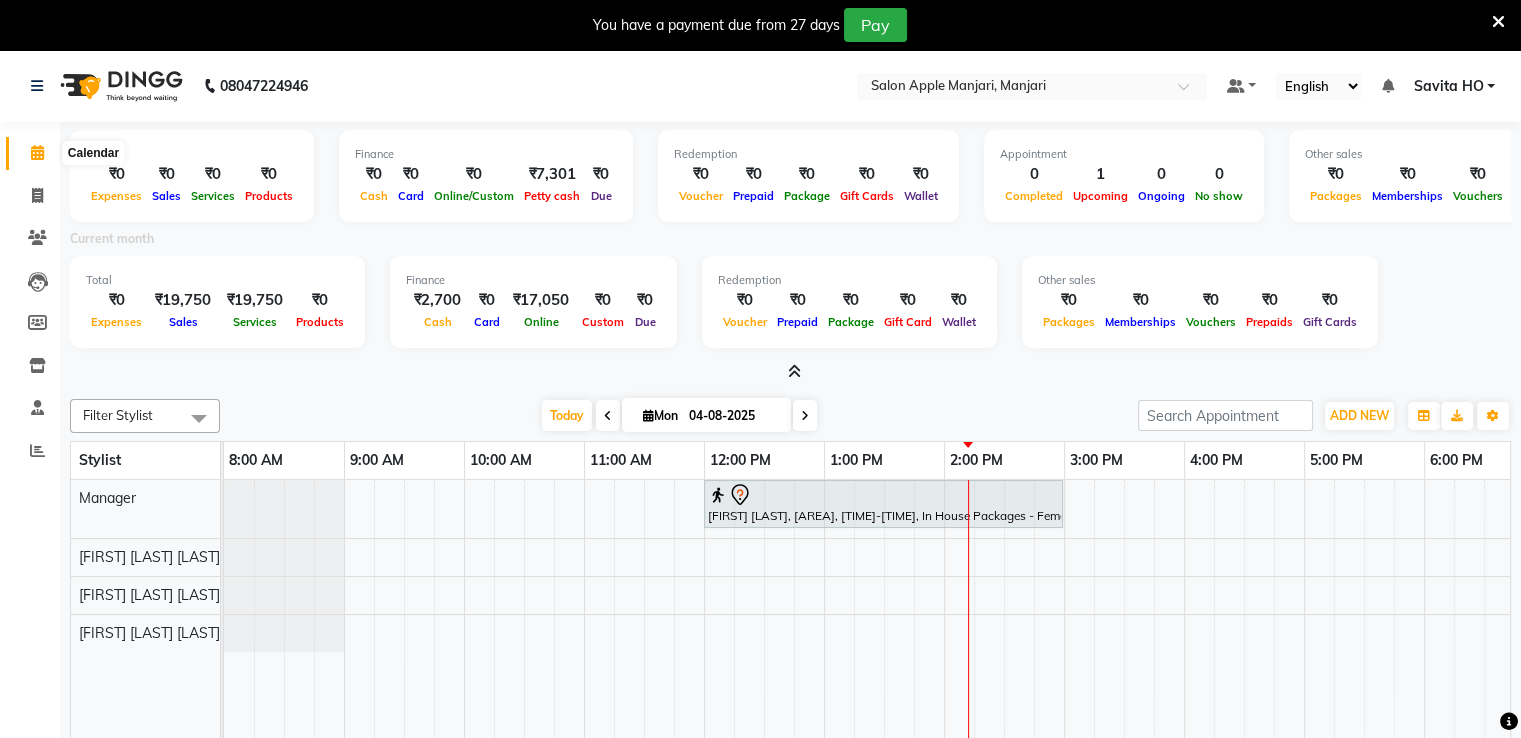 click 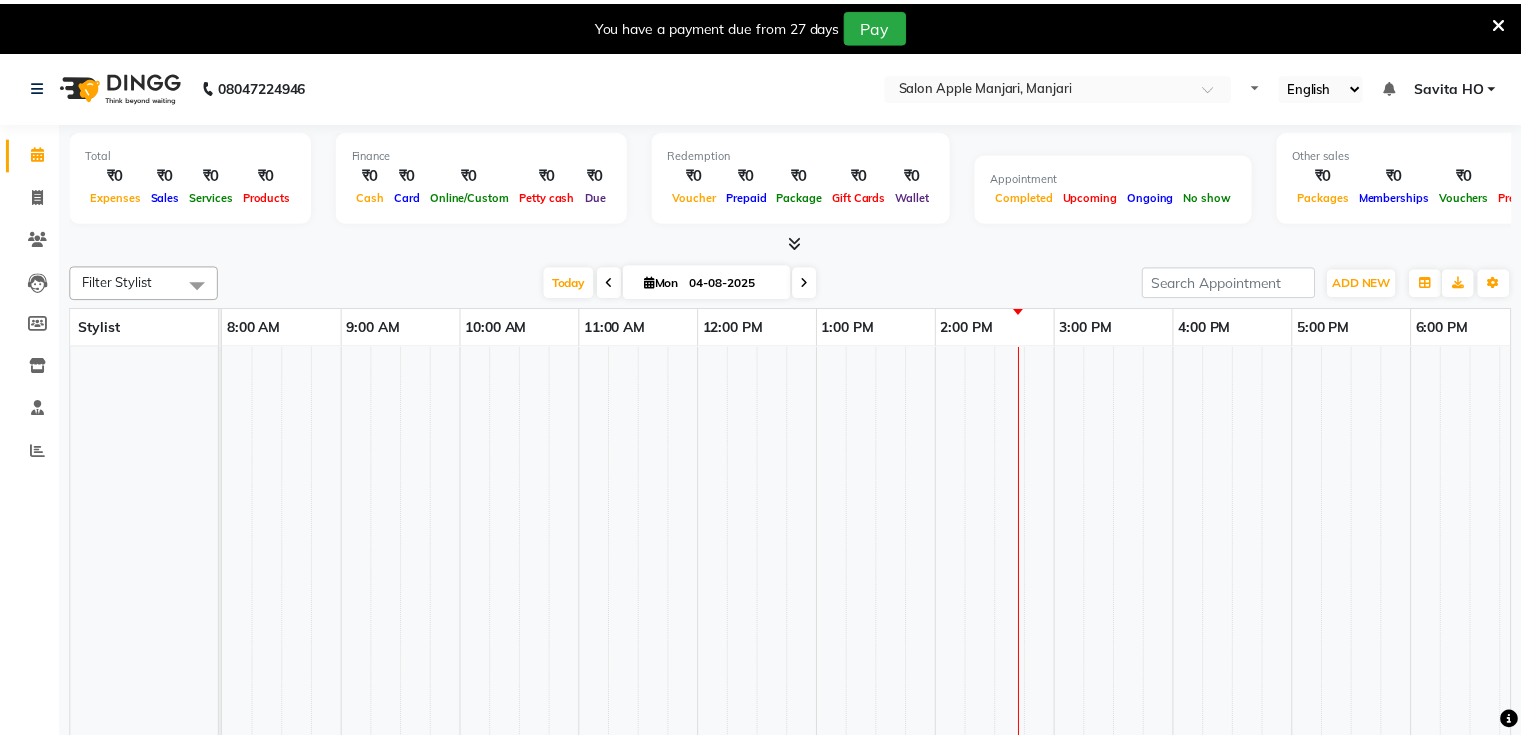 scroll, scrollTop: 0, scrollLeft: 0, axis: both 